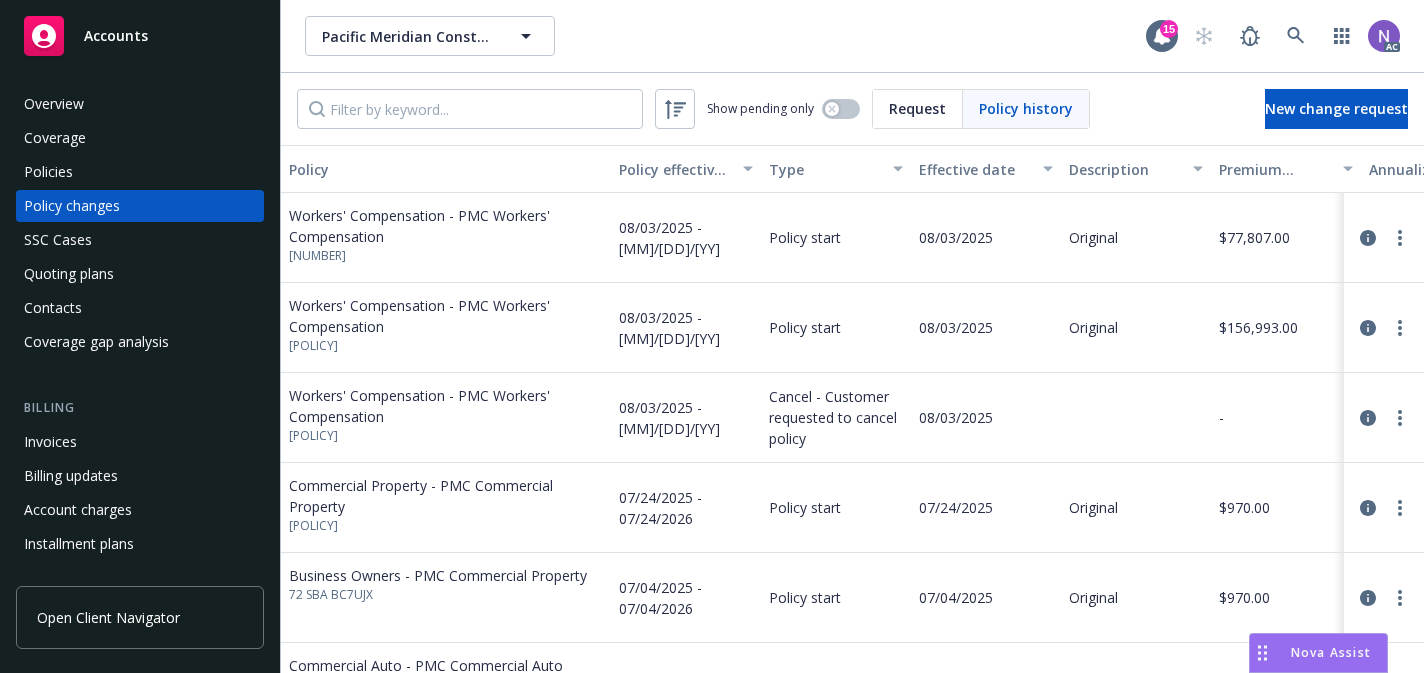 scroll, scrollTop: 0, scrollLeft: 0, axis: both 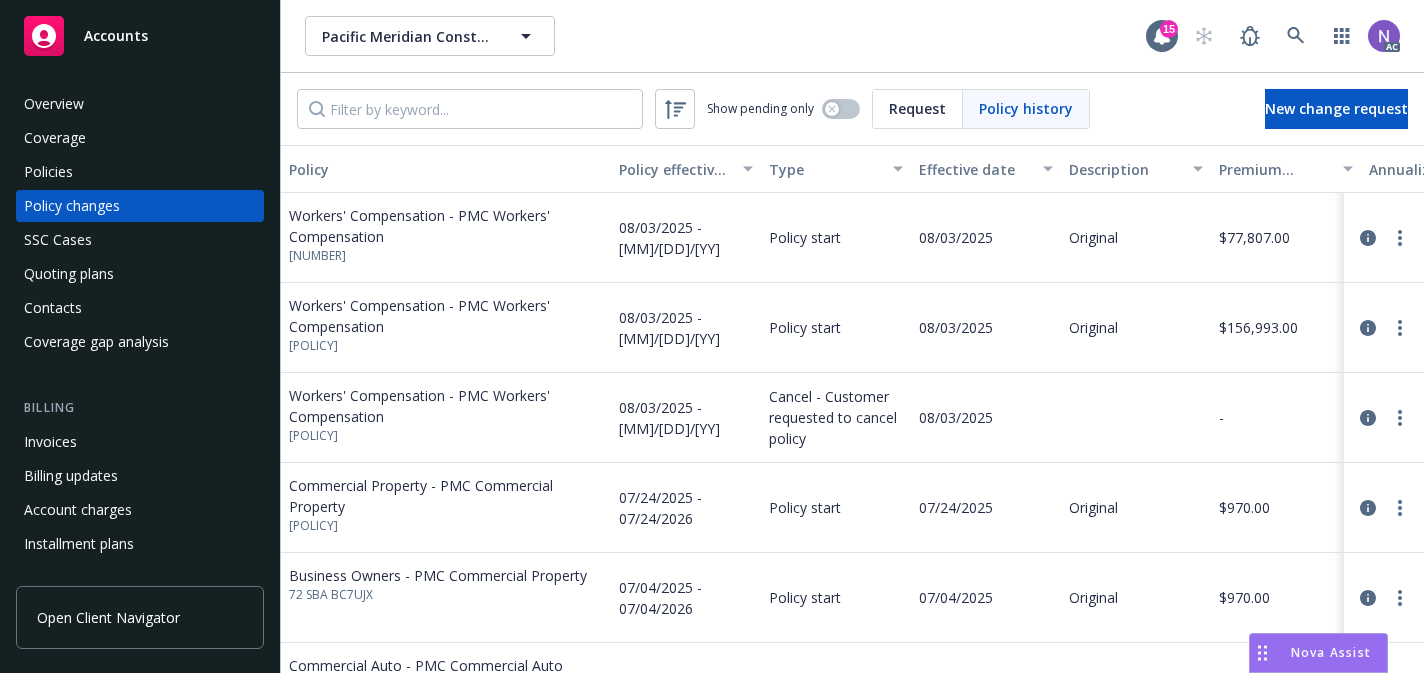 click on "Policies" at bounding box center [140, 172] 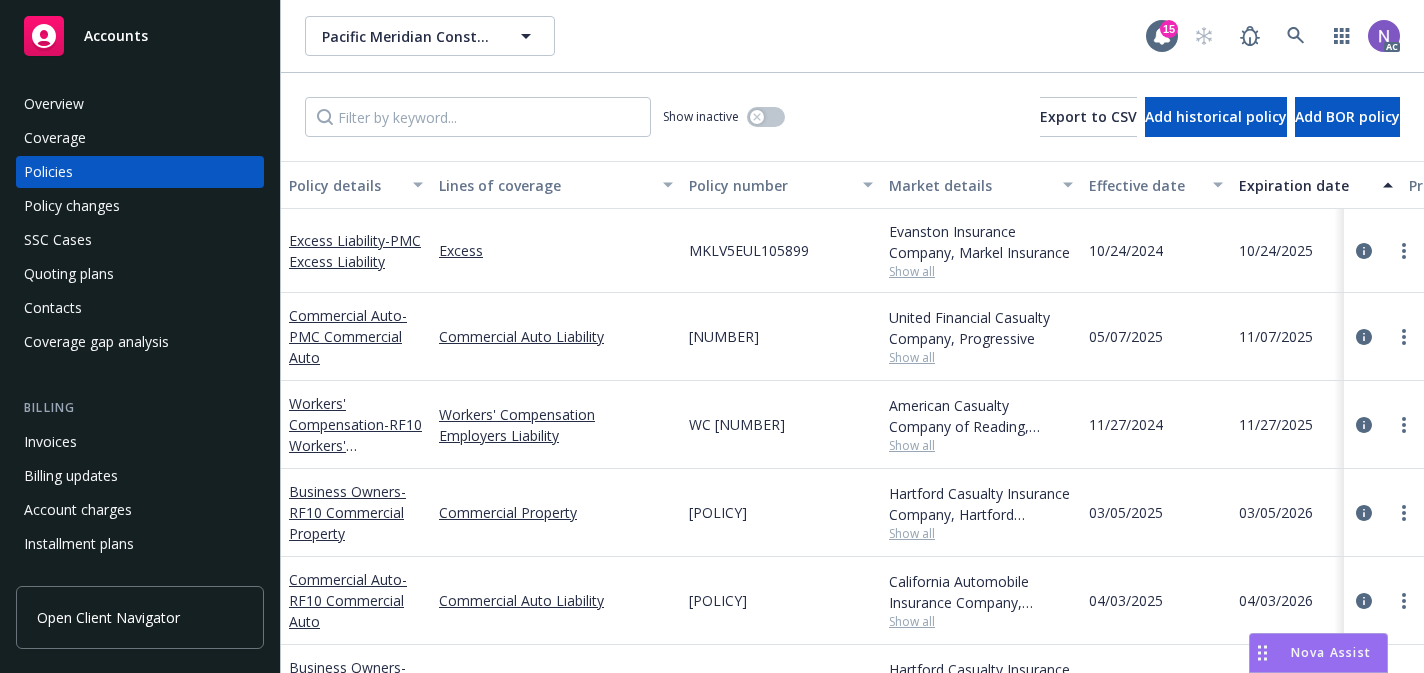 click on "Policy changes" at bounding box center [140, 206] 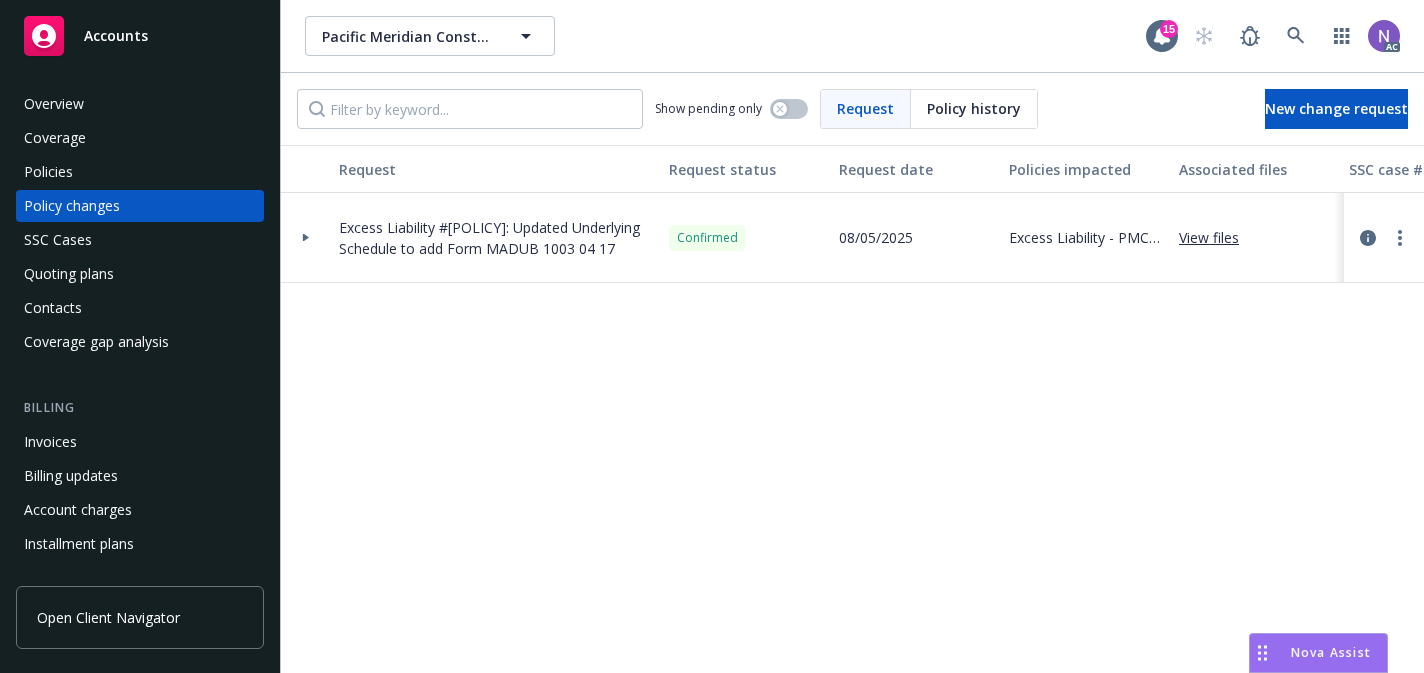 click on "Policies" at bounding box center (140, 172) 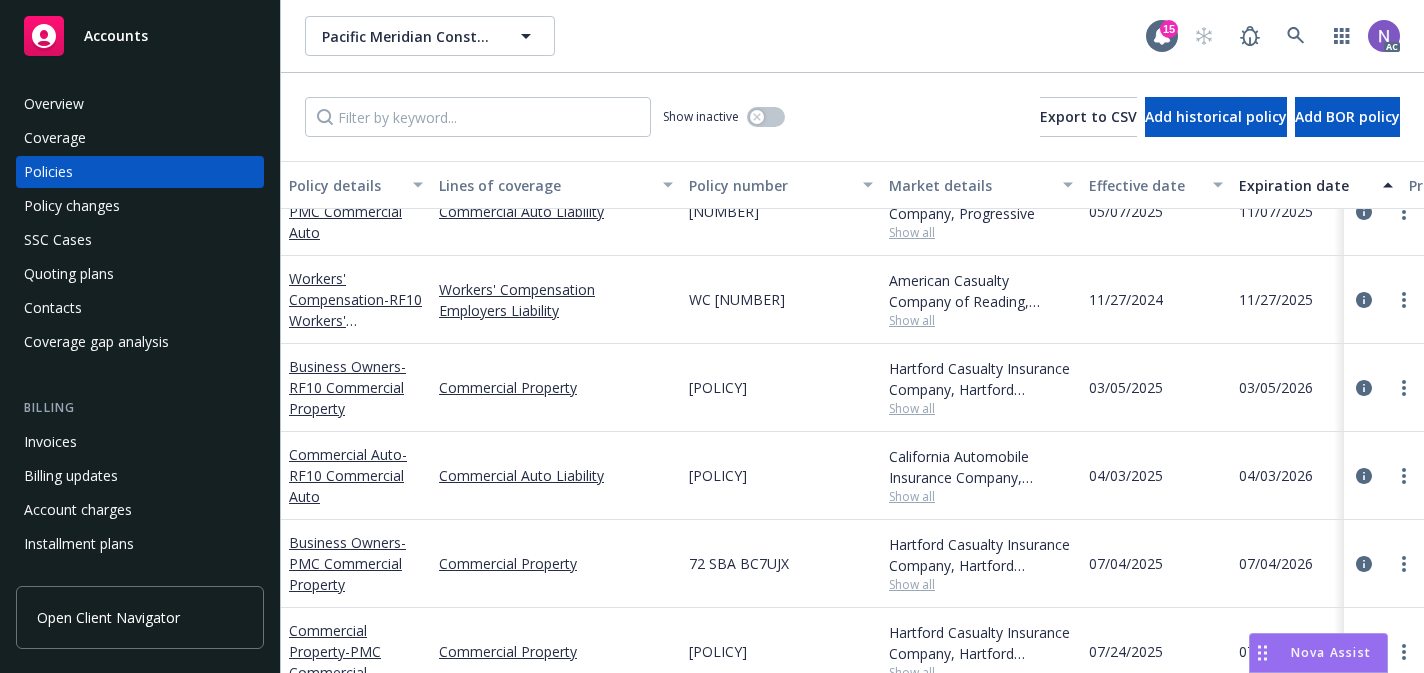 scroll, scrollTop: 232, scrollLeft: 0, axis: vertical 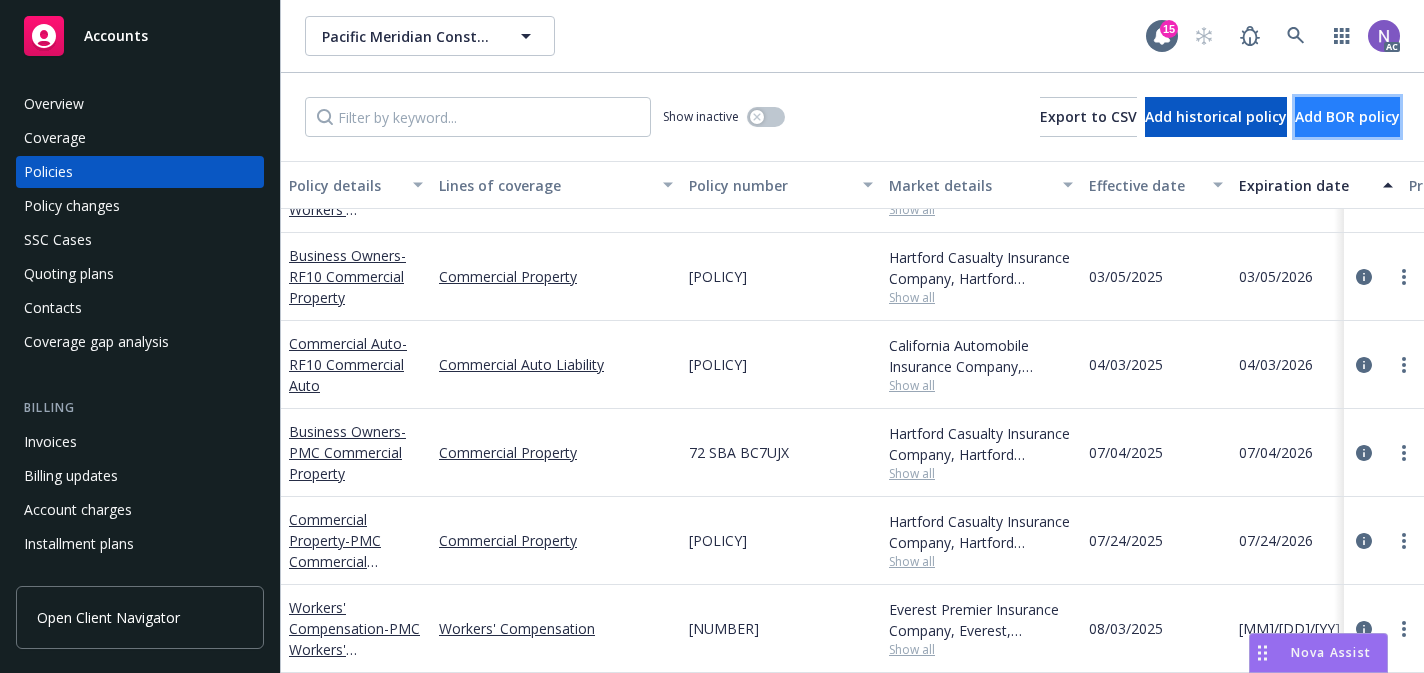 click on "Add BOR policy" at bounding box center [1347, 116] 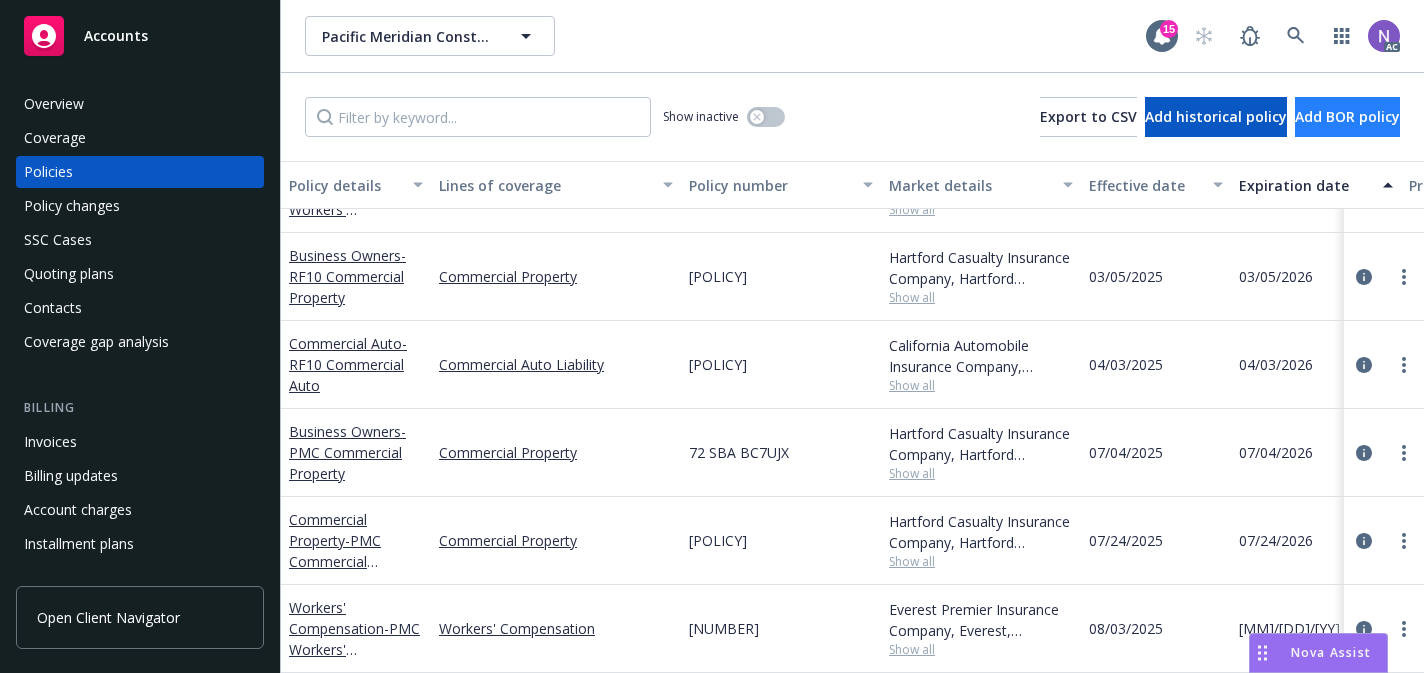 select on "other" 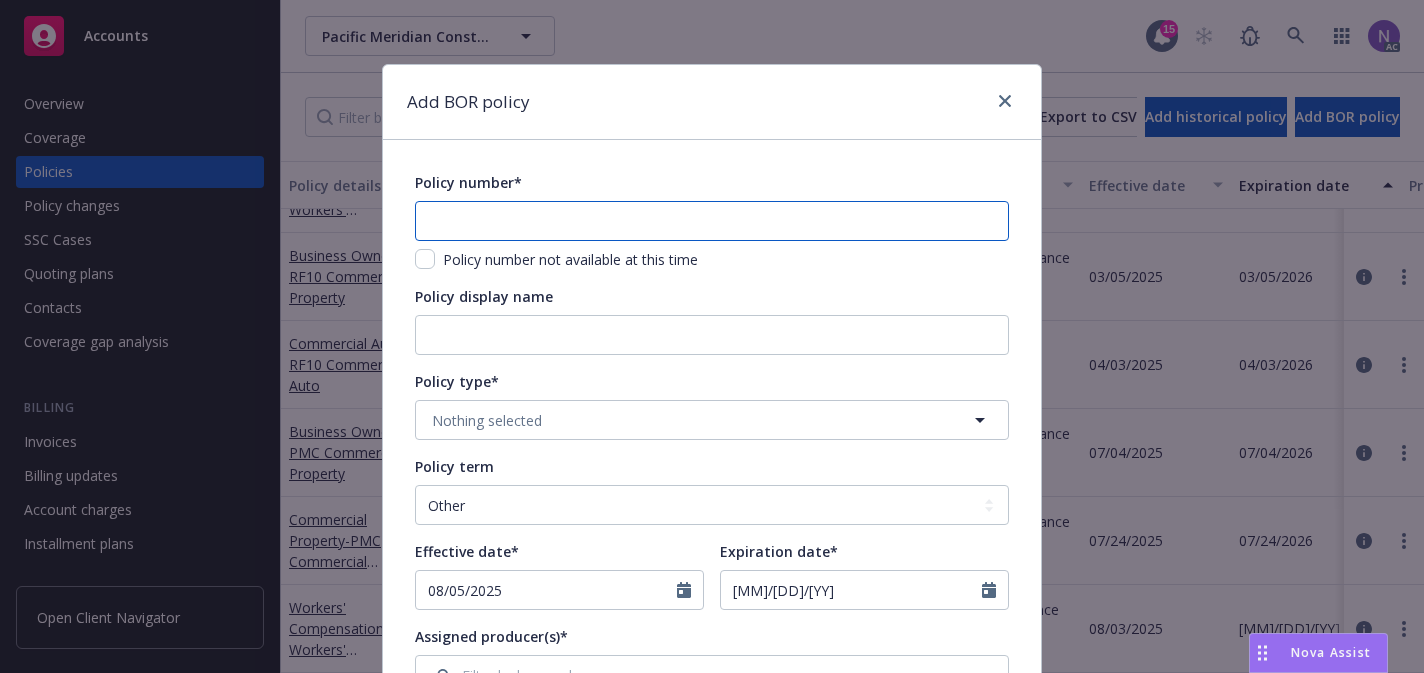 click at bounding box center [712, 221] 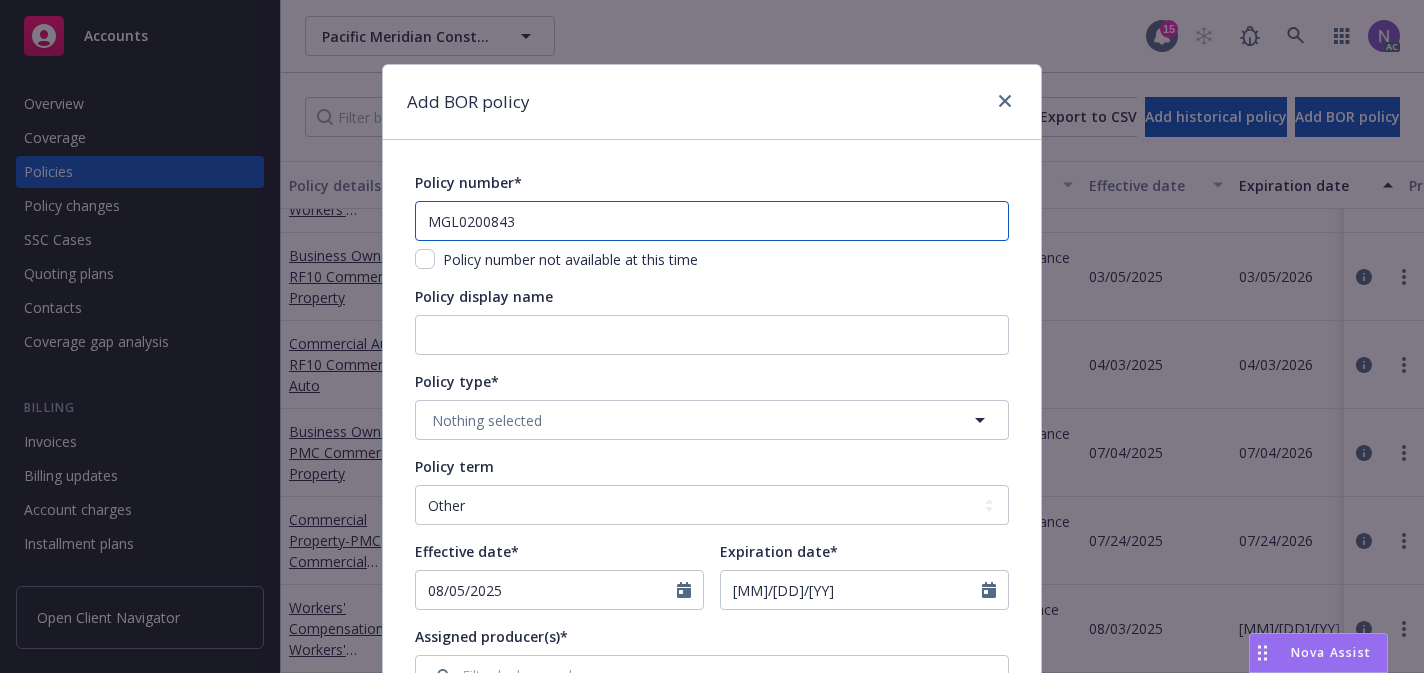 type on "MGL0200843" 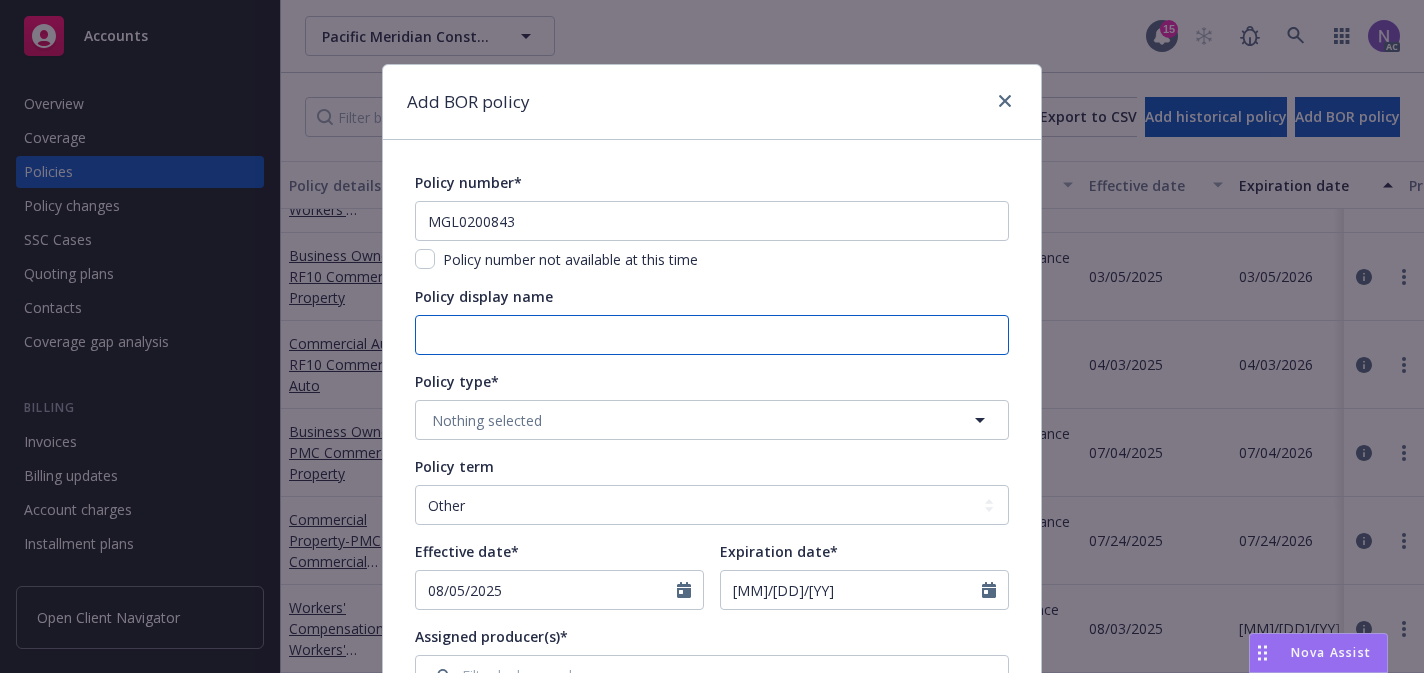 click on "Policy display name" at bounding box center (712, 335) 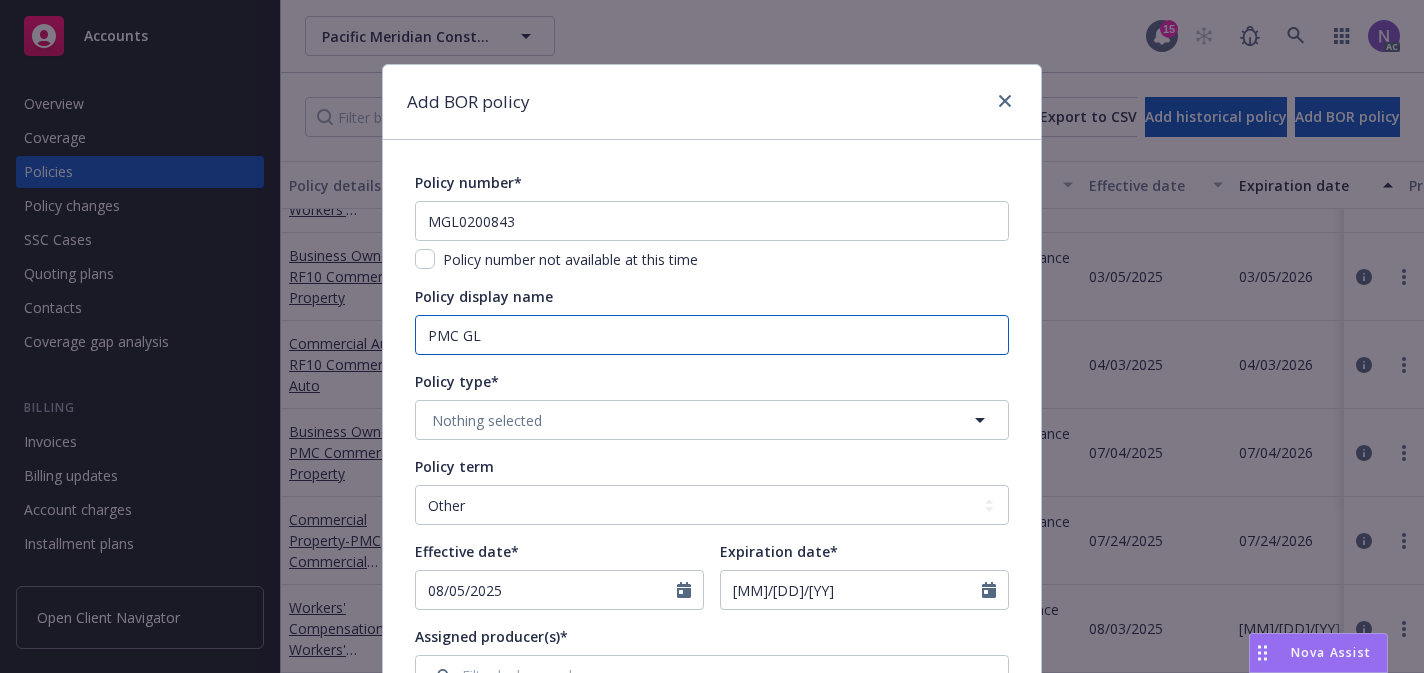 paste on "eneral Liability" 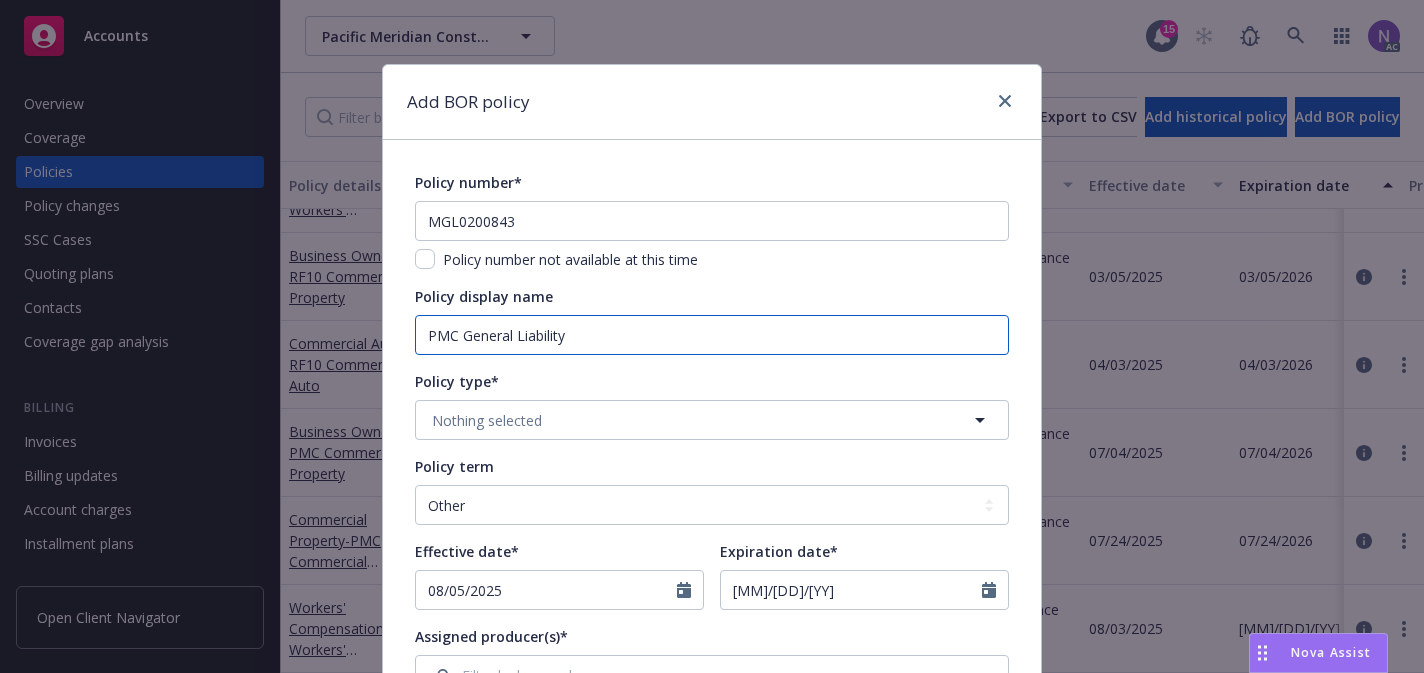 type on "PMC General Liability" 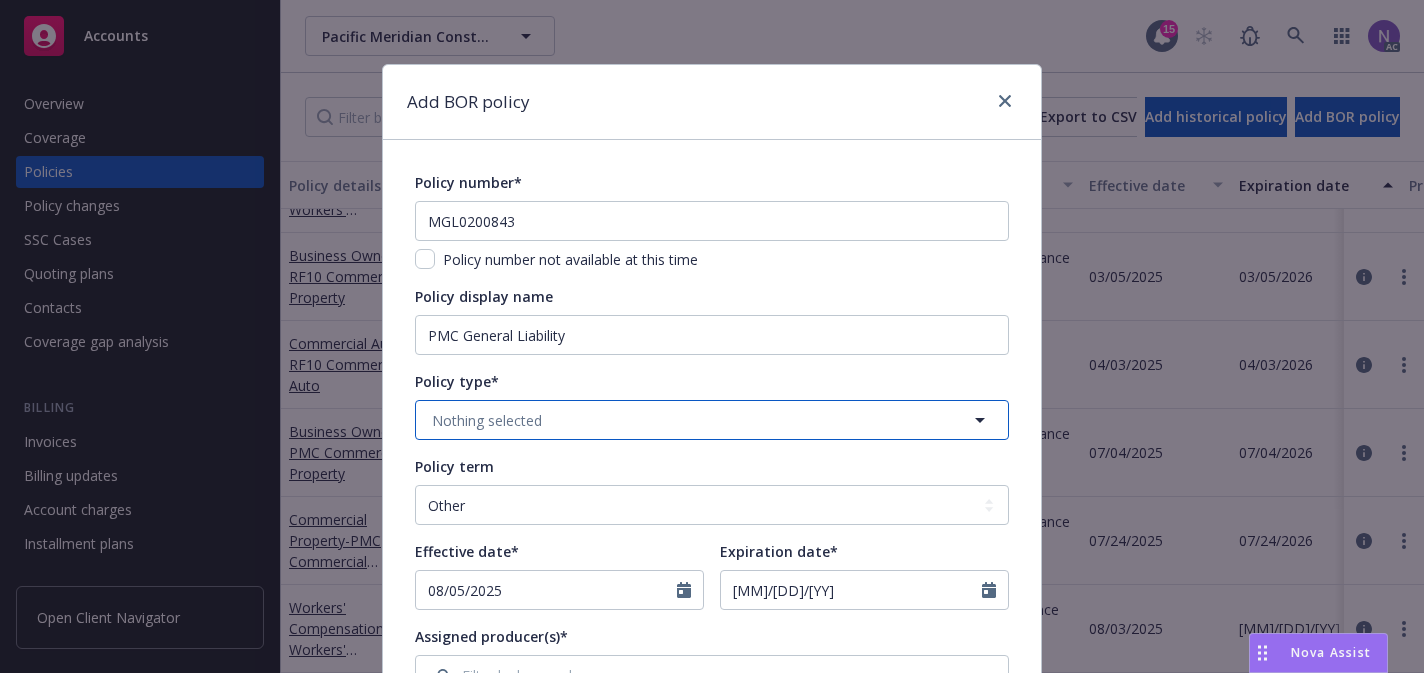 click on "Nothing selected" at bounding box center (712, 420) 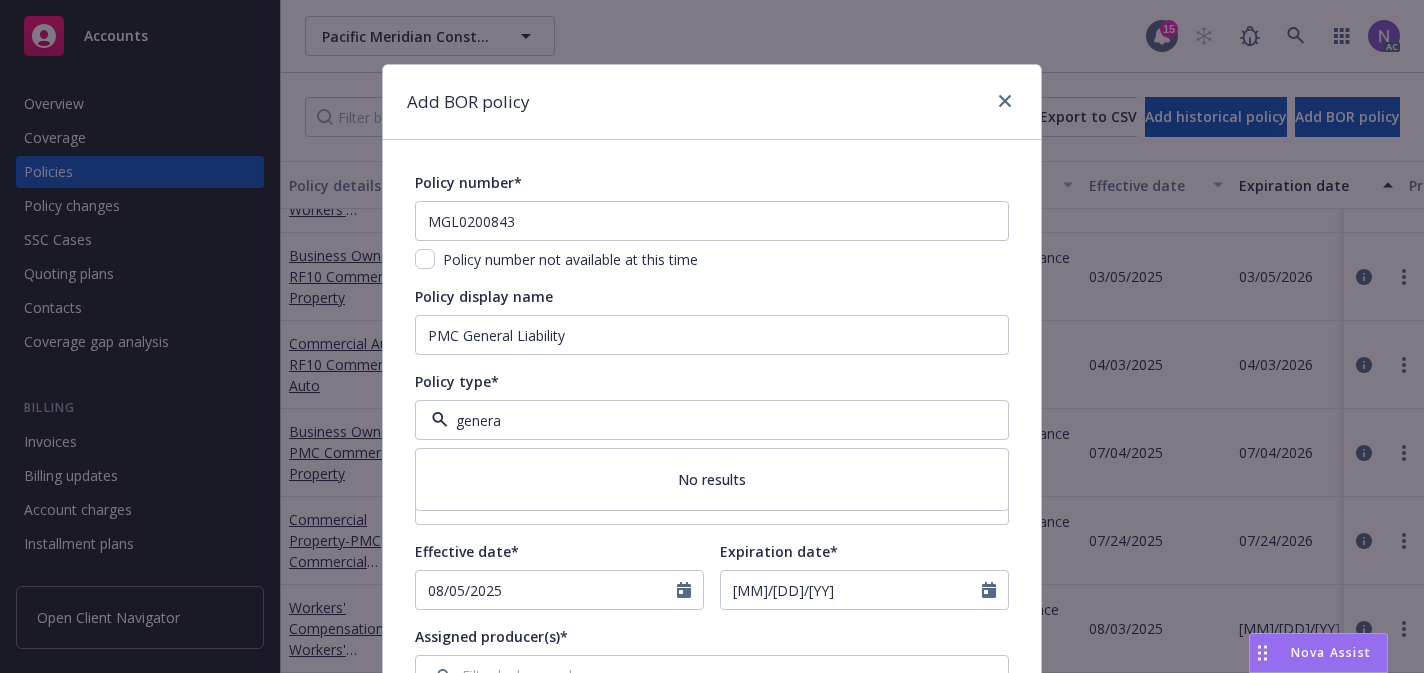 type on "general" 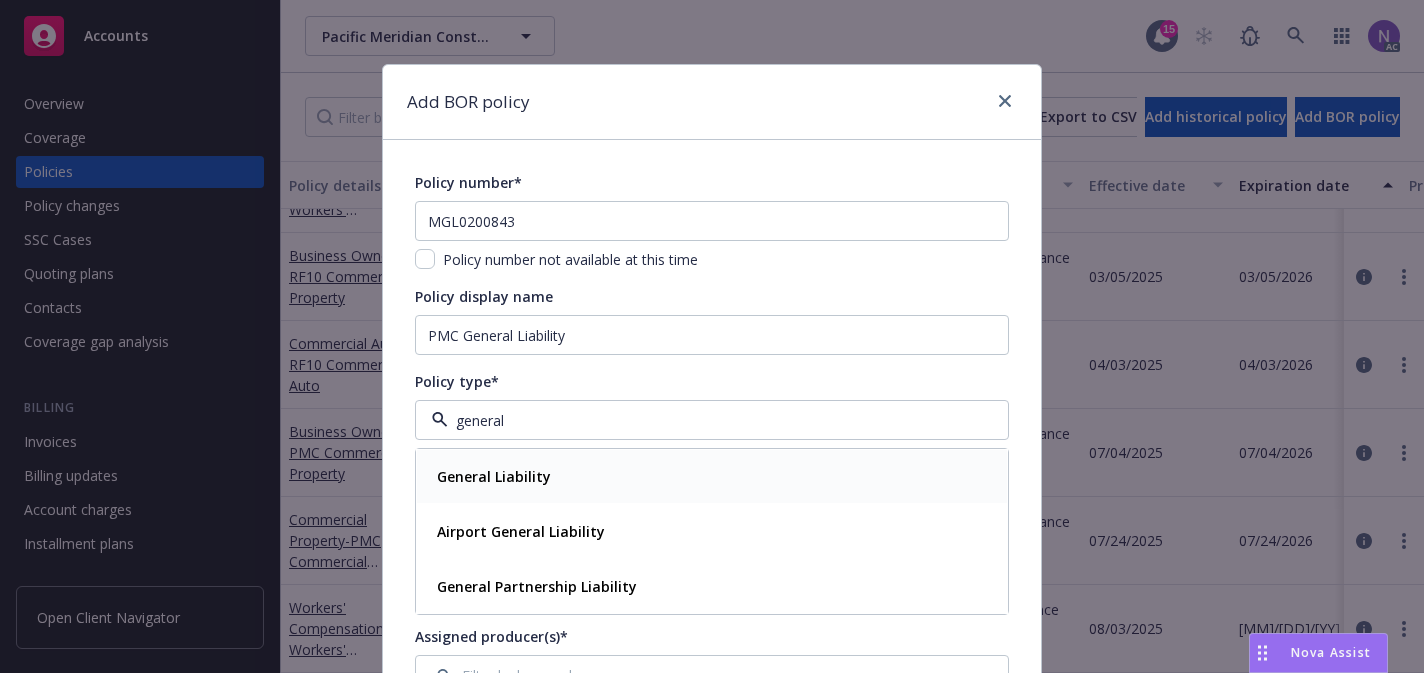 click on "General Liability" at bounding box center [712, 476] 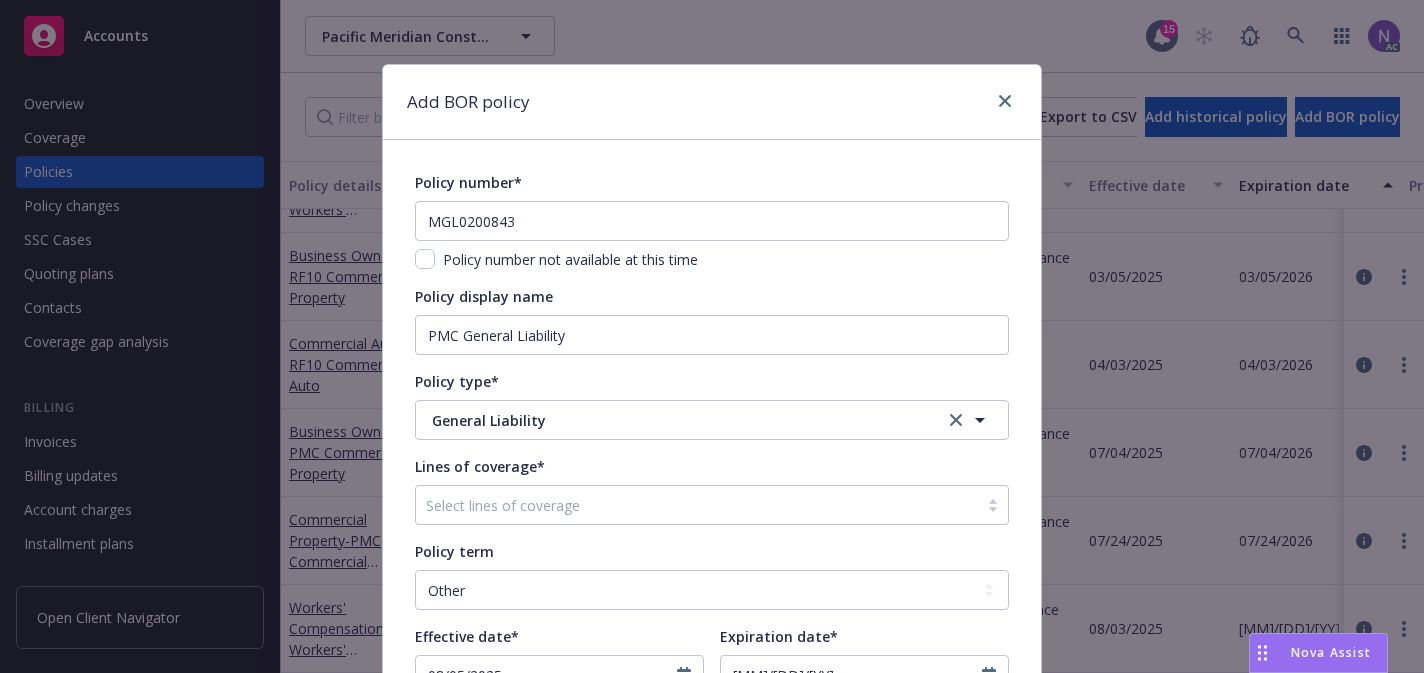 click at bounding box center [697, 505] 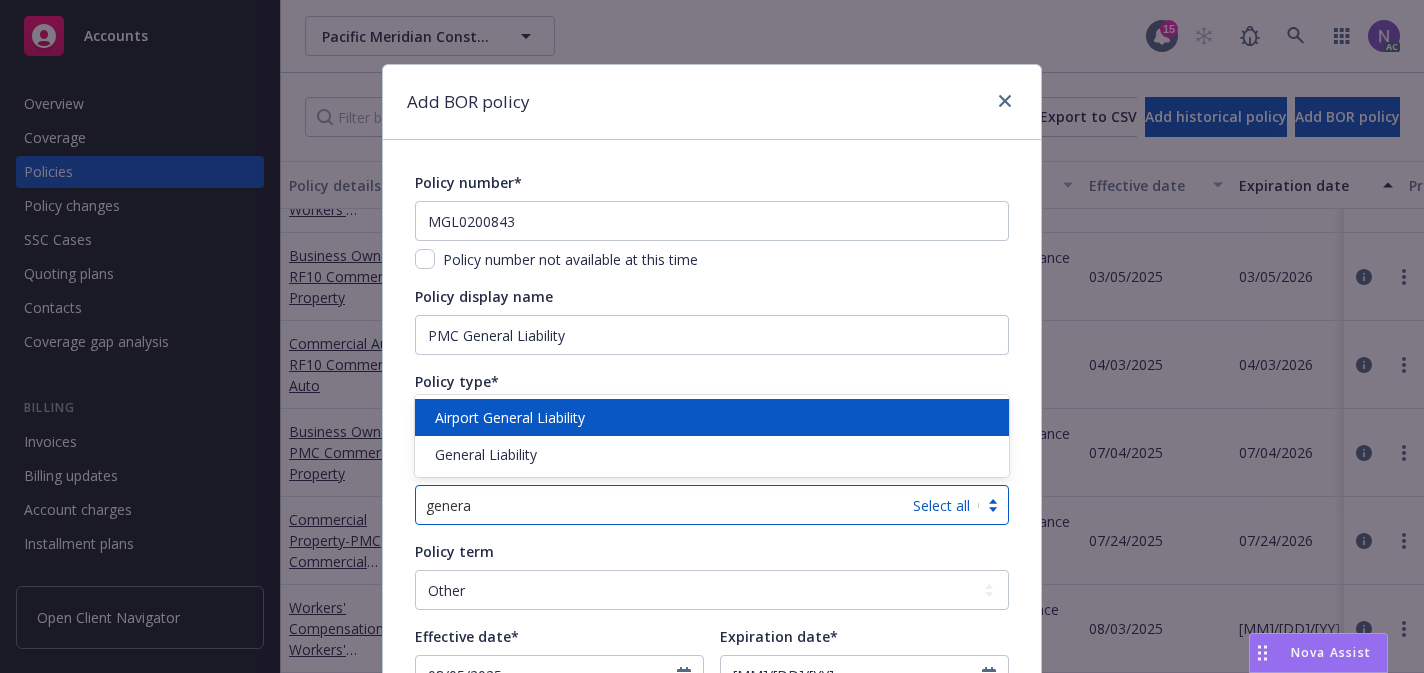 type on "general" 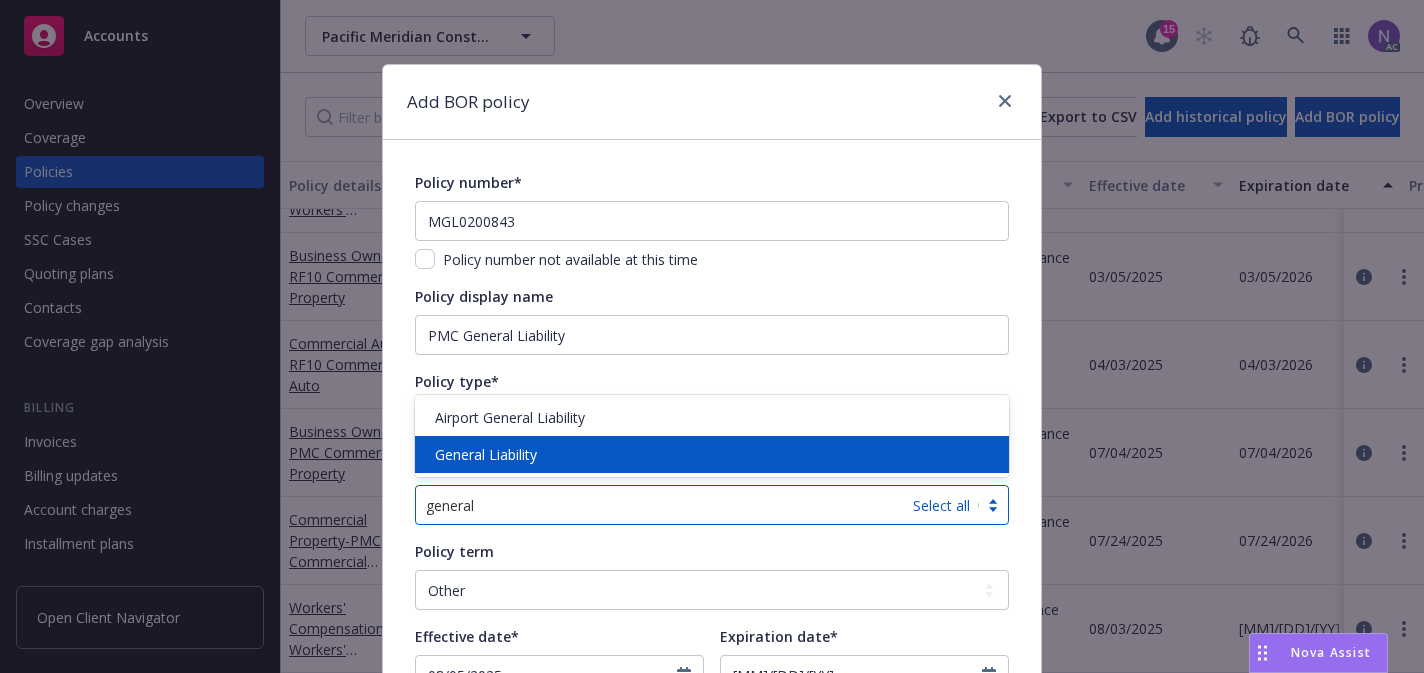 click on "General Liability" at bounding box center [712, 454] 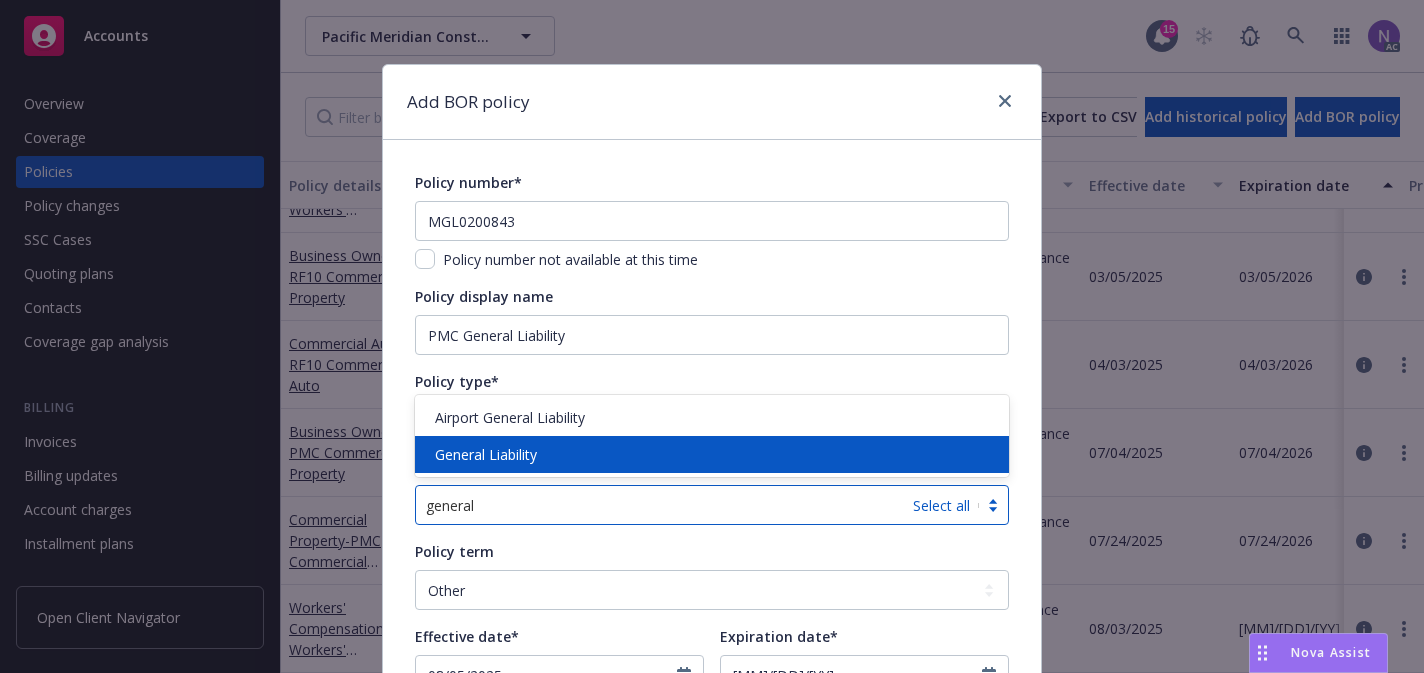 type 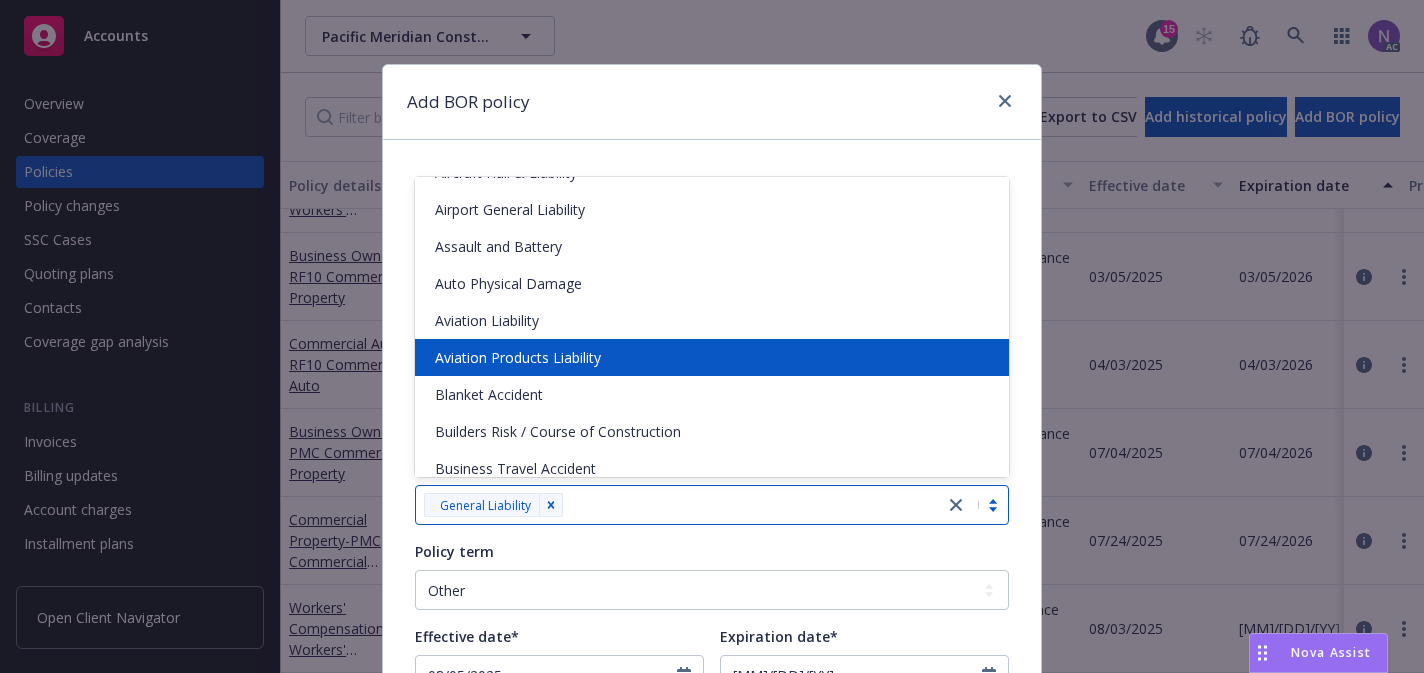 scroll, scrollTop: 118, scrollLeft: 0, axis: vertical 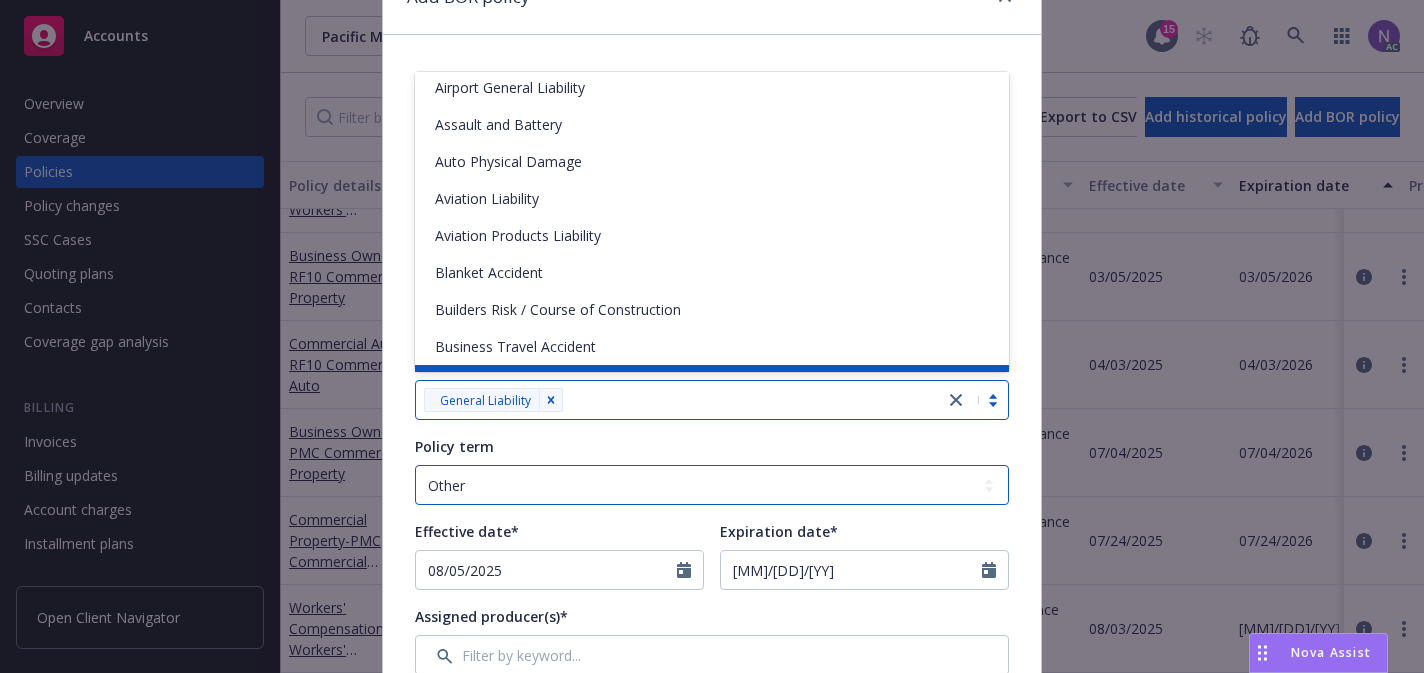click on "Select policy term 12 Month 6 Month 4 Month 3 Month 2 Month 1 Month 36 Month (3 yr) 72 Month (6 yr) 120 Month (10 yr) 180 Month (15 yr) 240 Month (20 yr) 300 Month (25 yr) 360 Month (30 yr) Other" at bounding box center (712, 485) 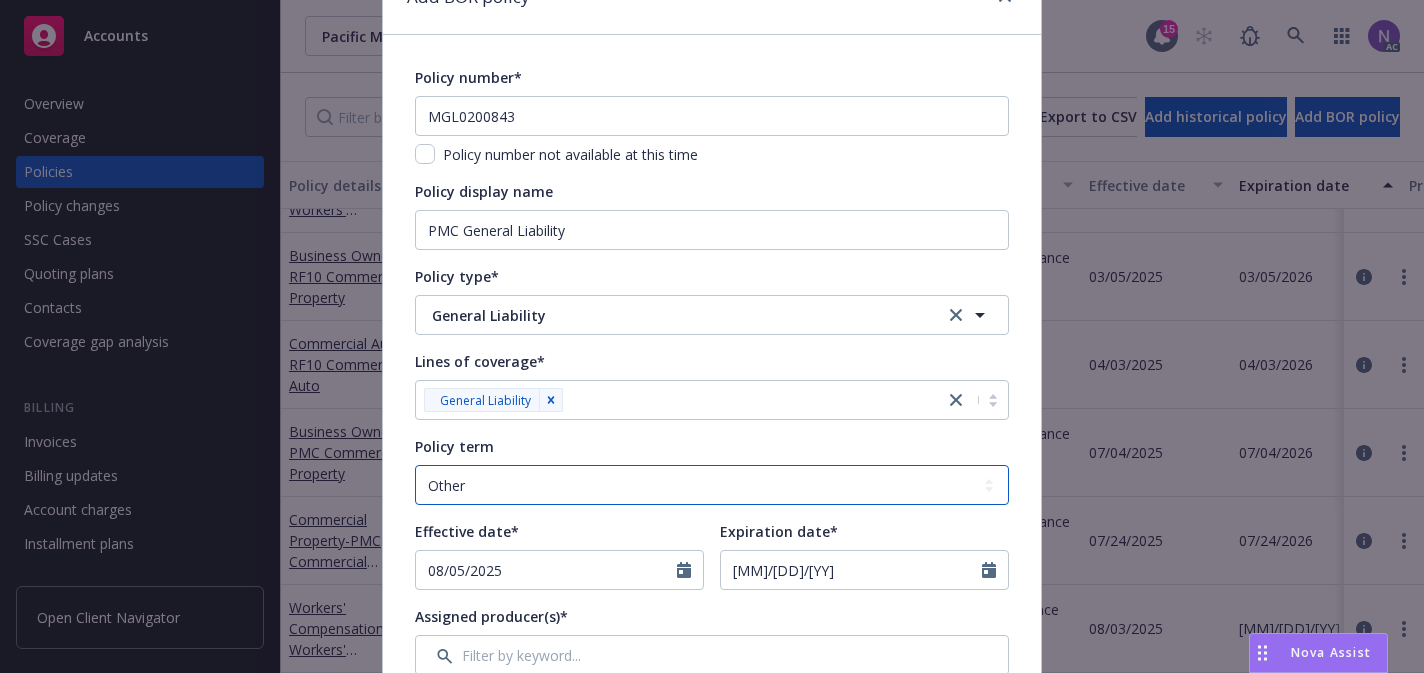select on "12" 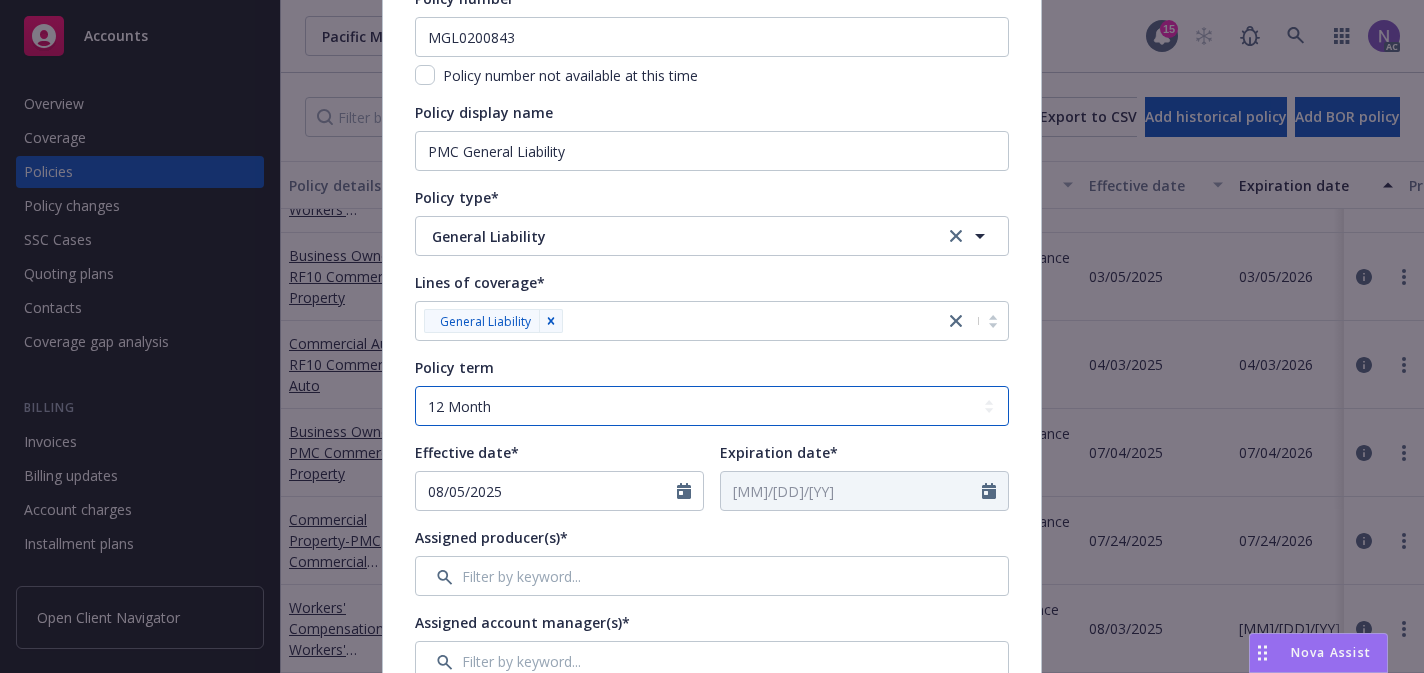 scroll, scrollTop: 218, scrollLeft: 0, axis: vertical 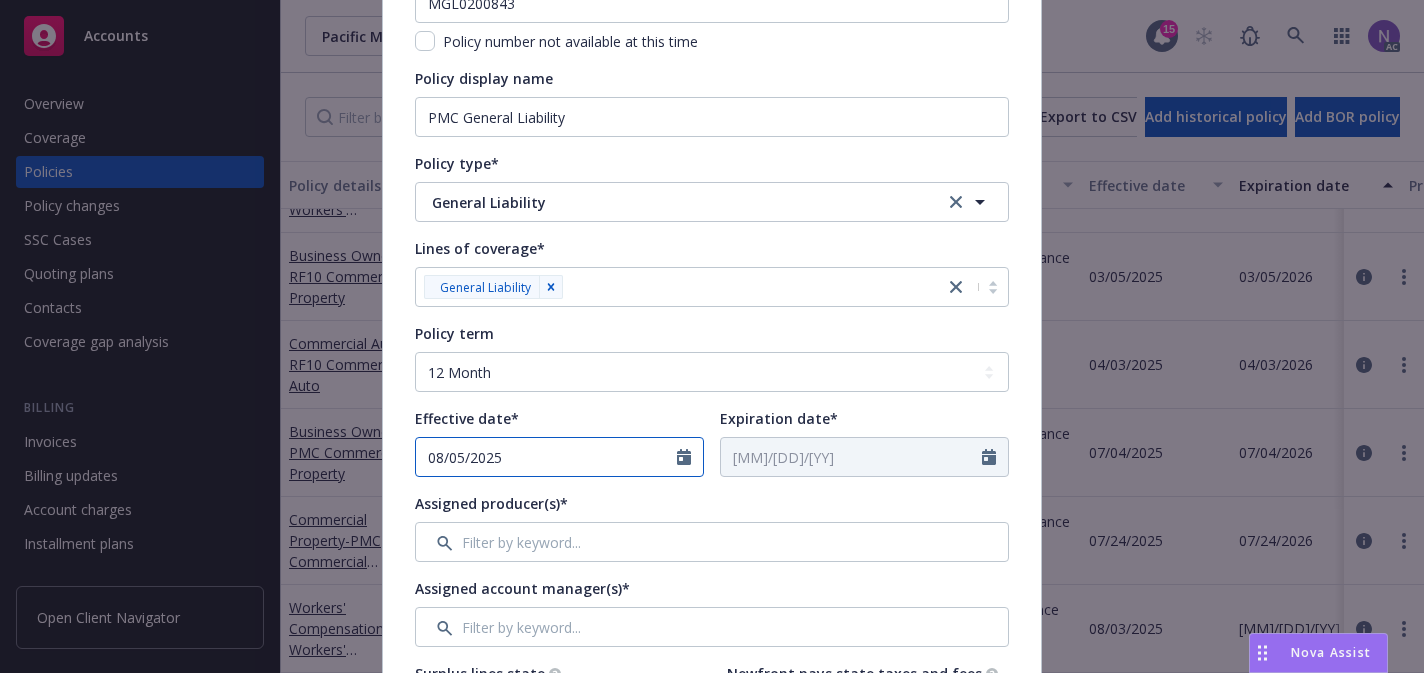 select on "8" 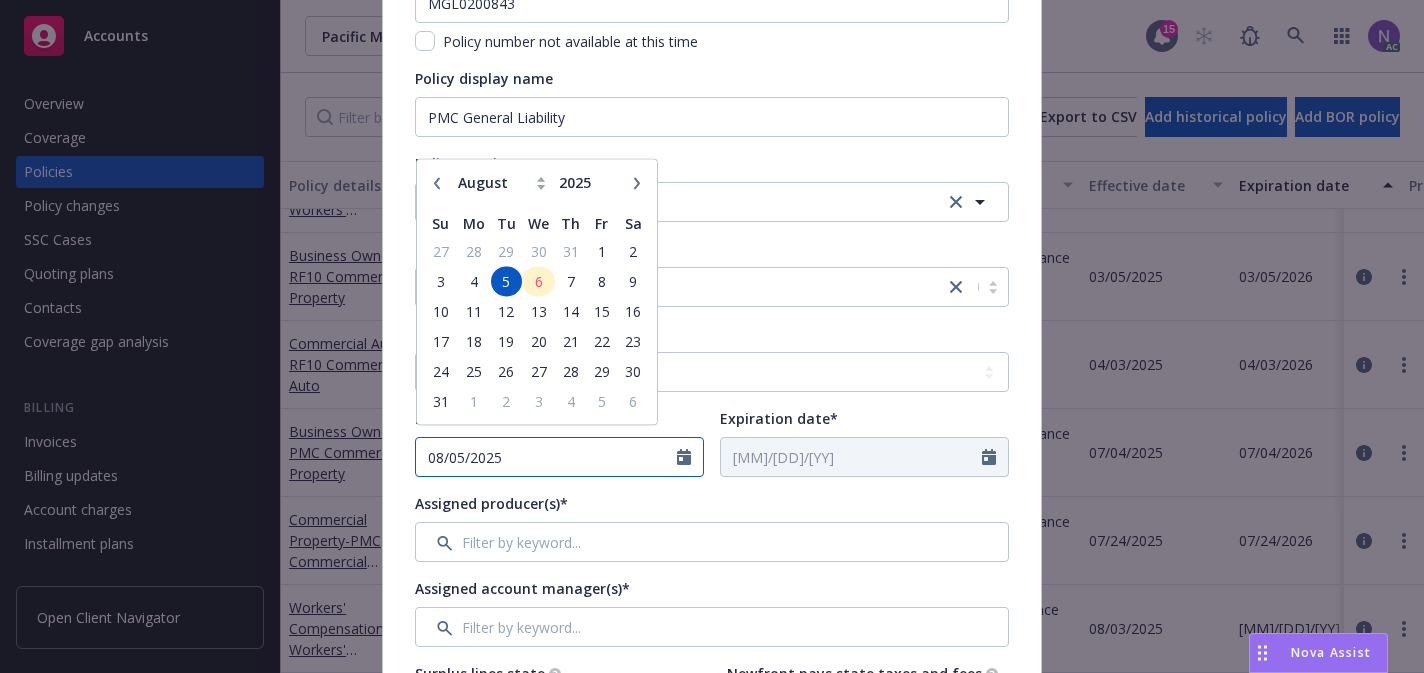 click on "08/05/2025" at bounding box center [546, 457] 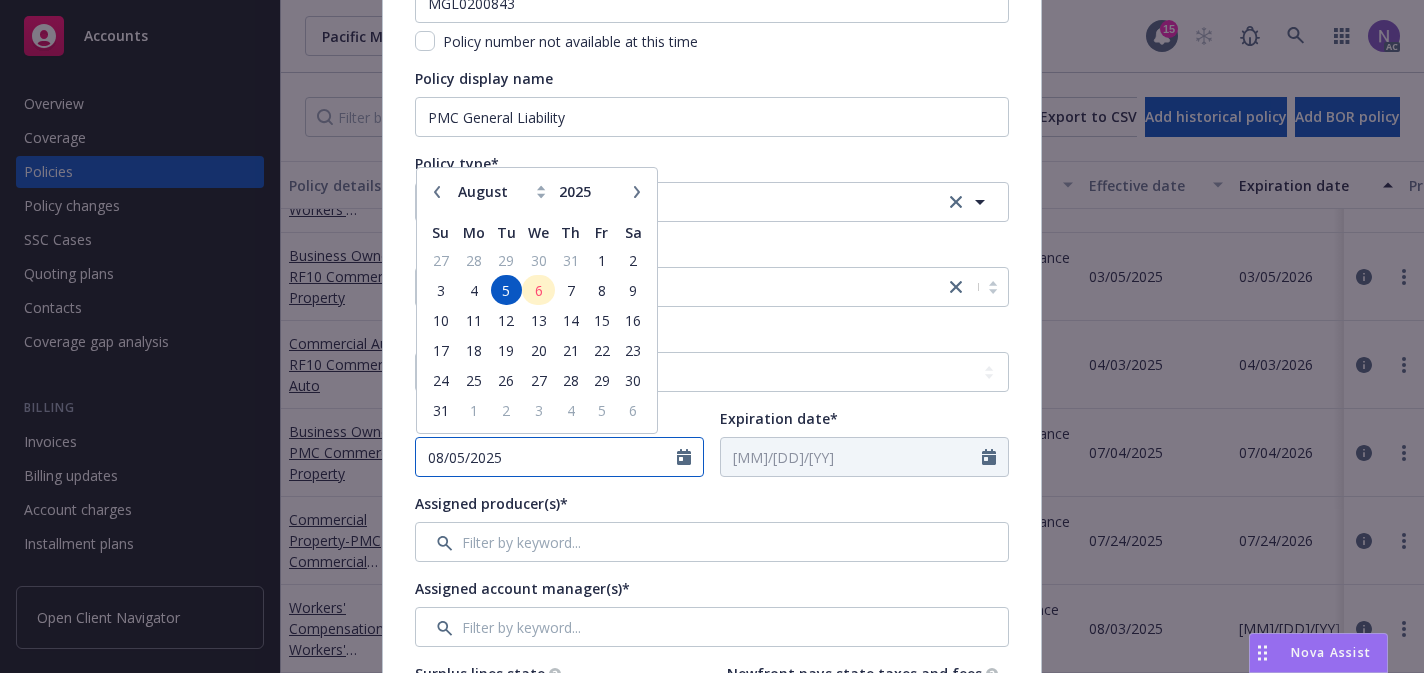 drag, startPoint x: 530, startPoint y: 462, endPoint x: 408, endPoint y: 467, distance: 122.10242 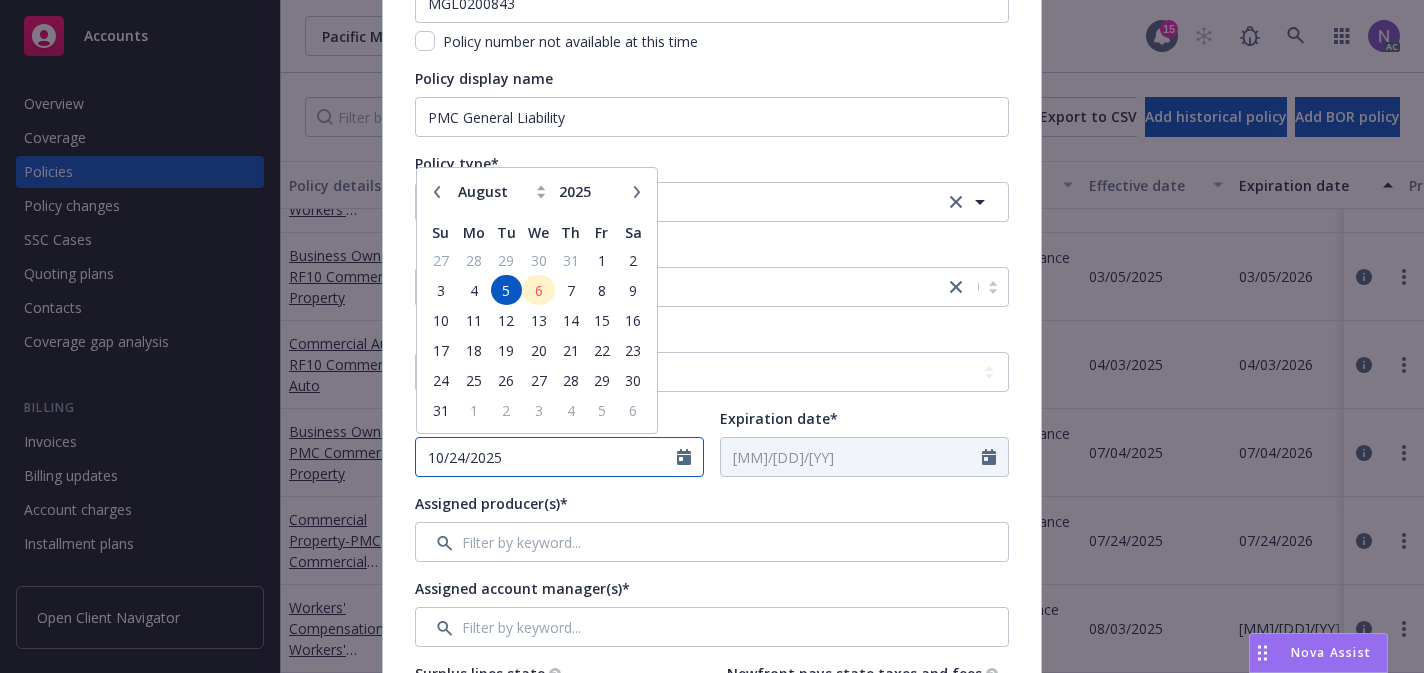 type on "10/24/2025" 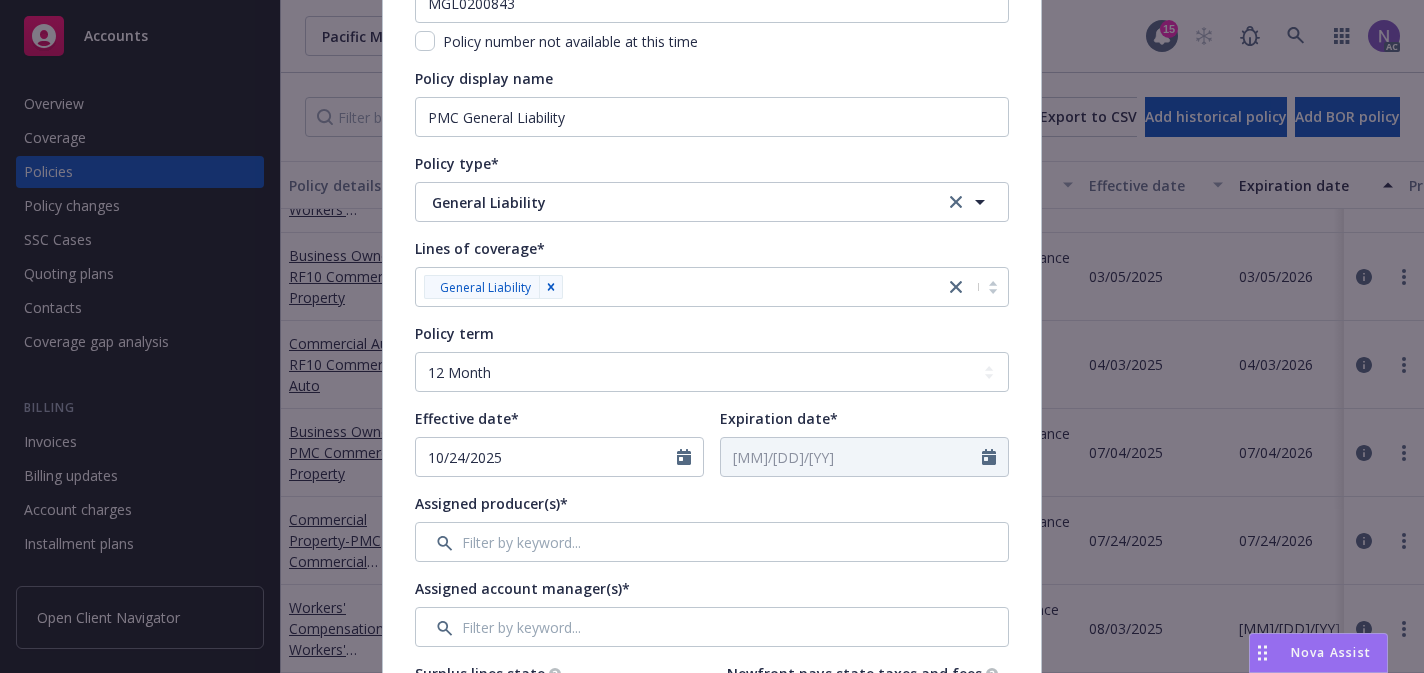 type on "[MM]/[DD]/[YY]" 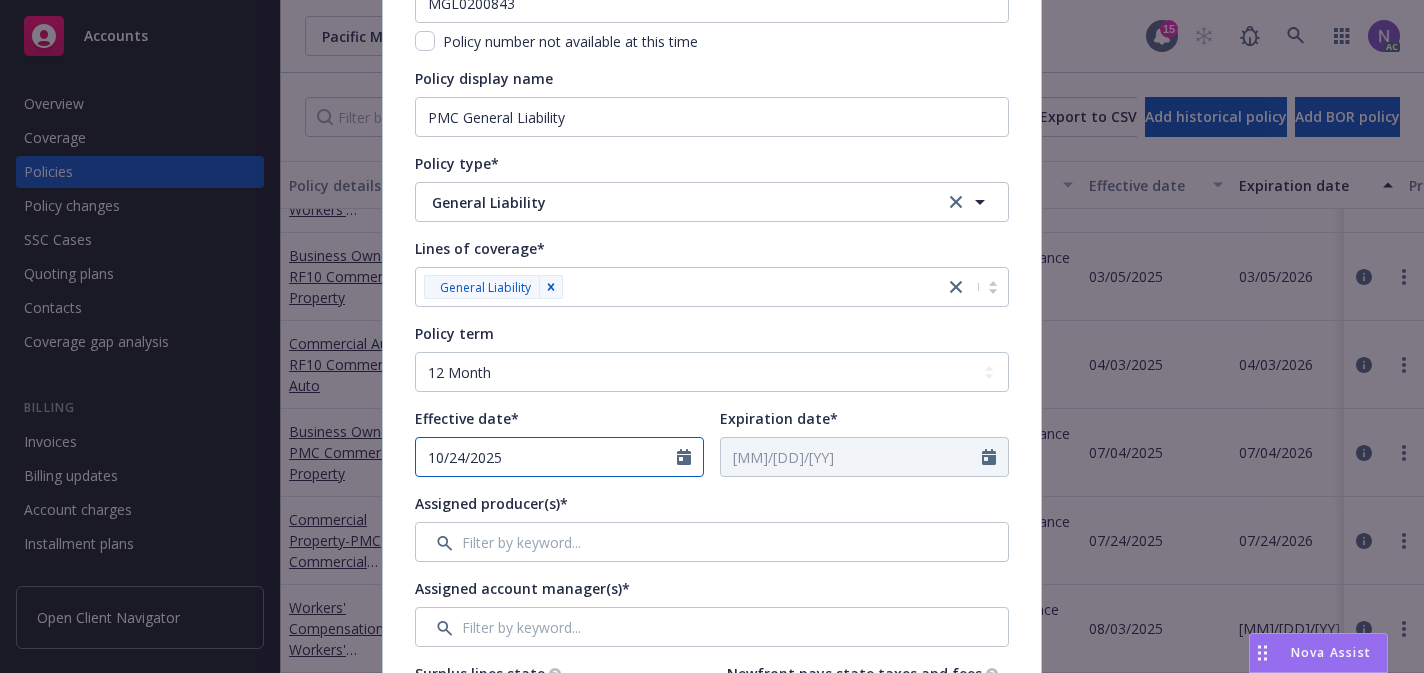 select on "10" 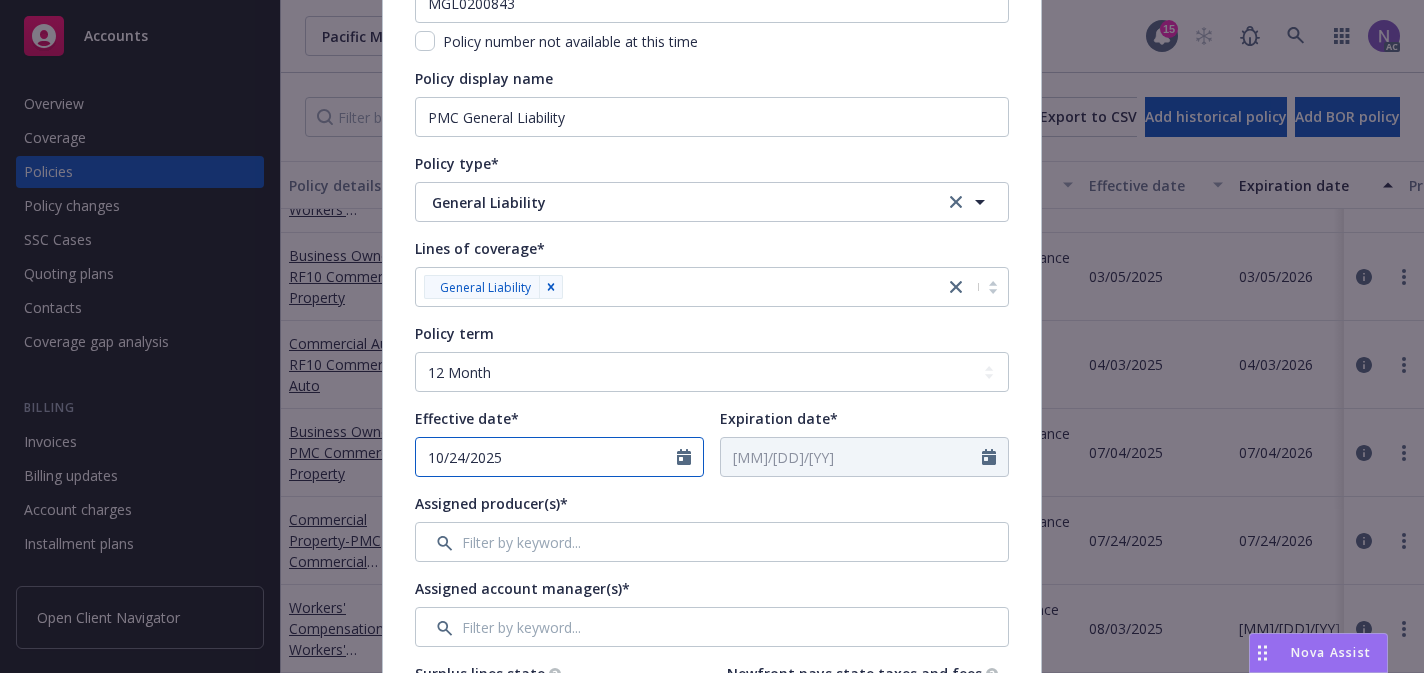 click on "10/24/2025" at bounding box center [546, 457] 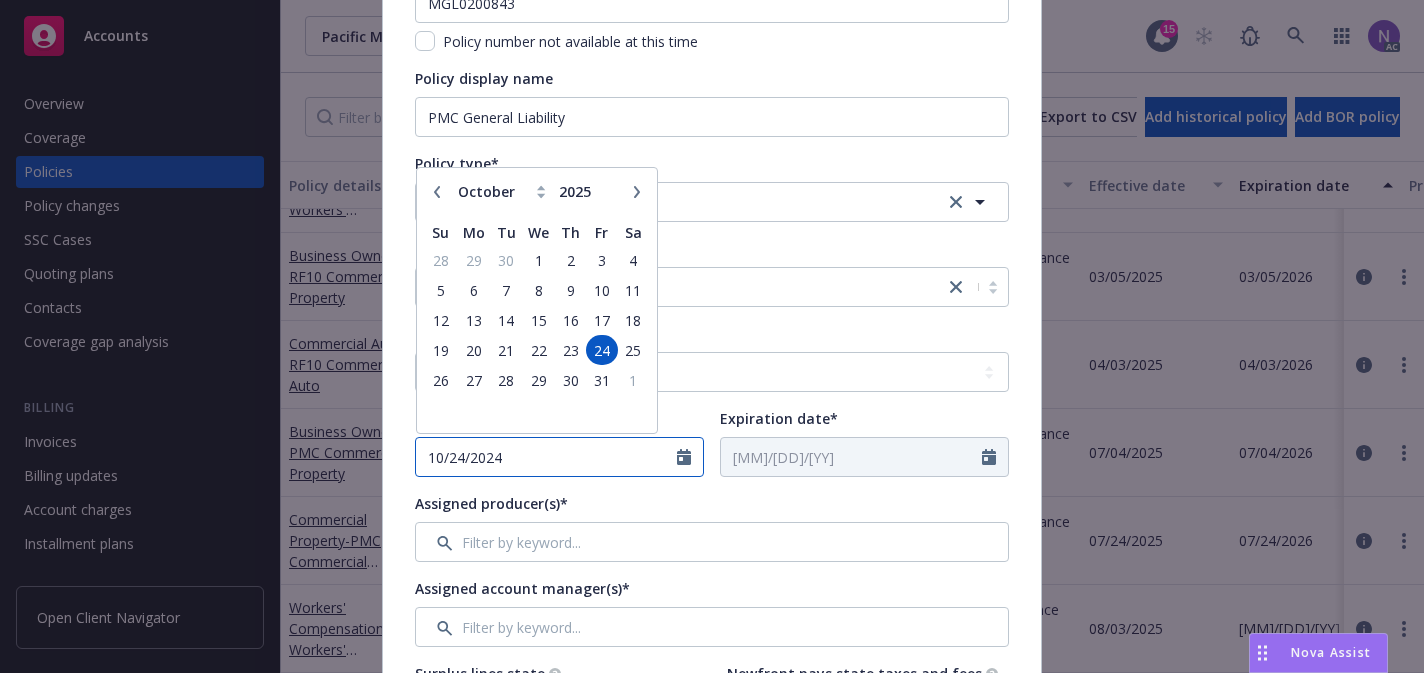 type on "10/24/2024" 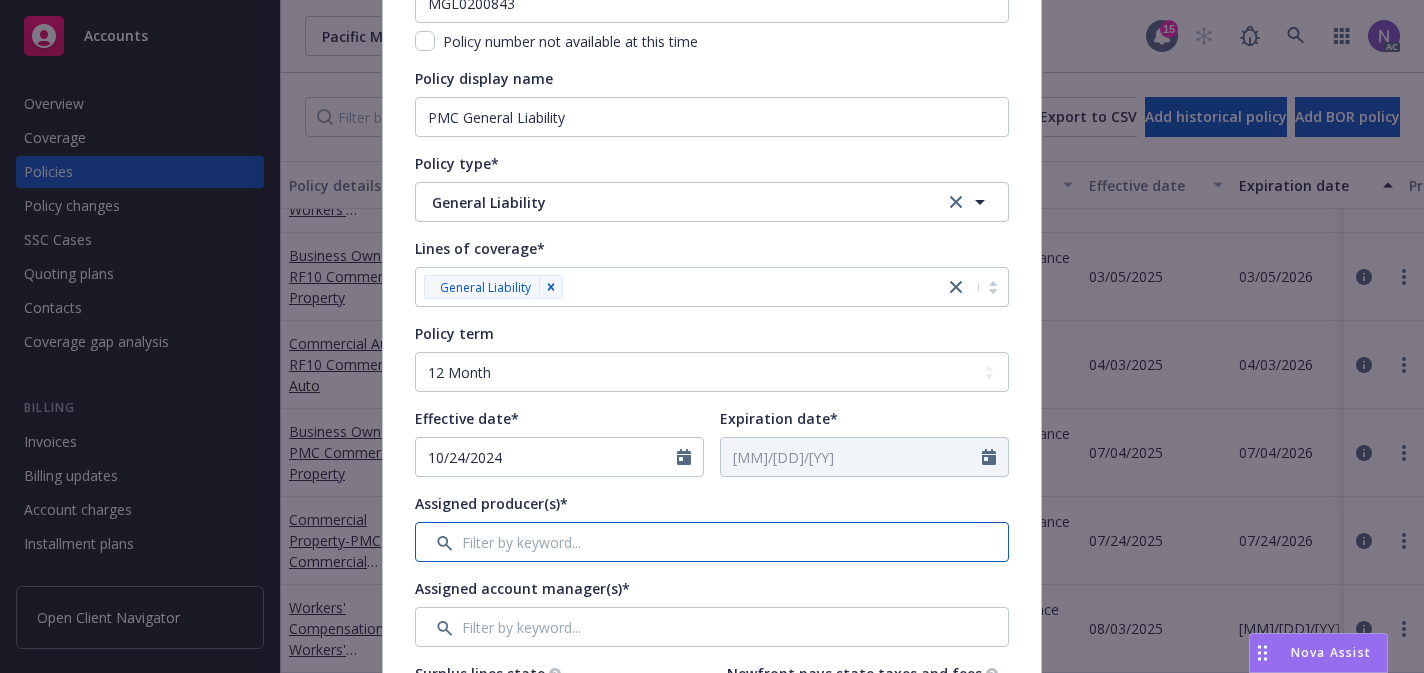 type on "10/24/2025" 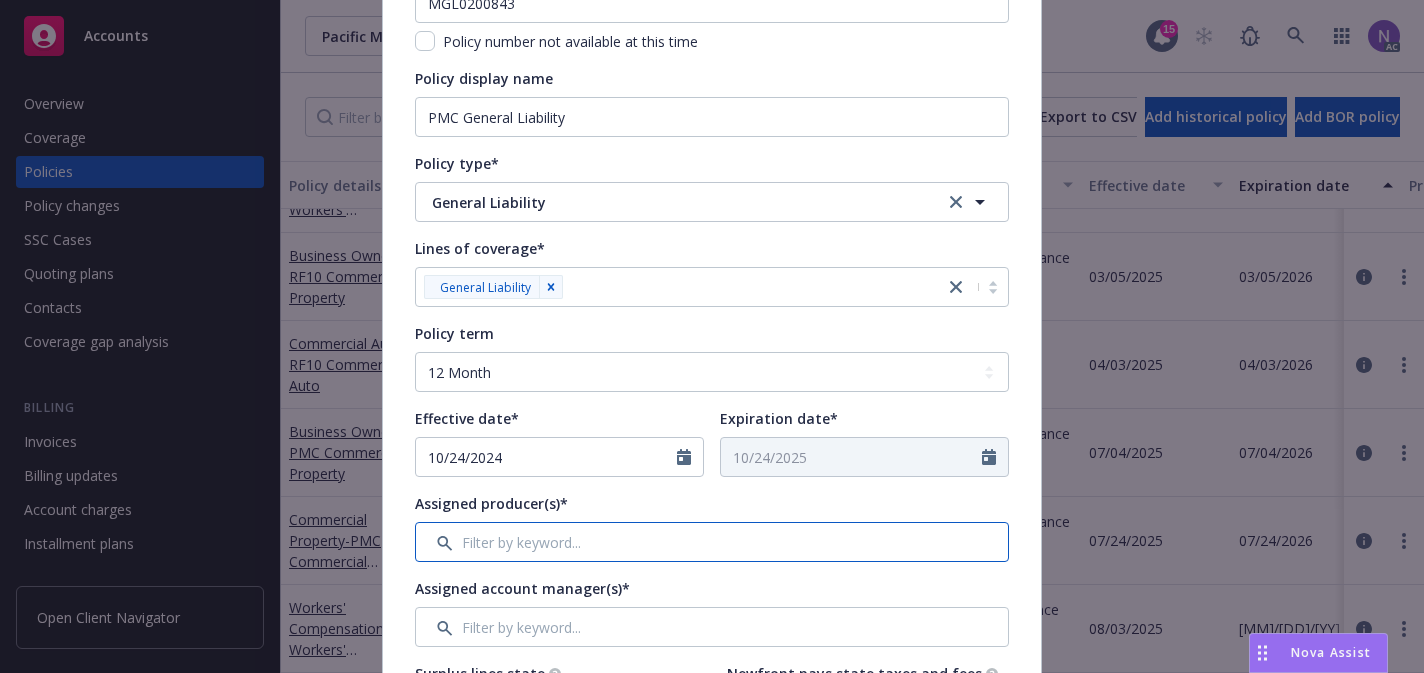 click at bounding box center (712, 542) 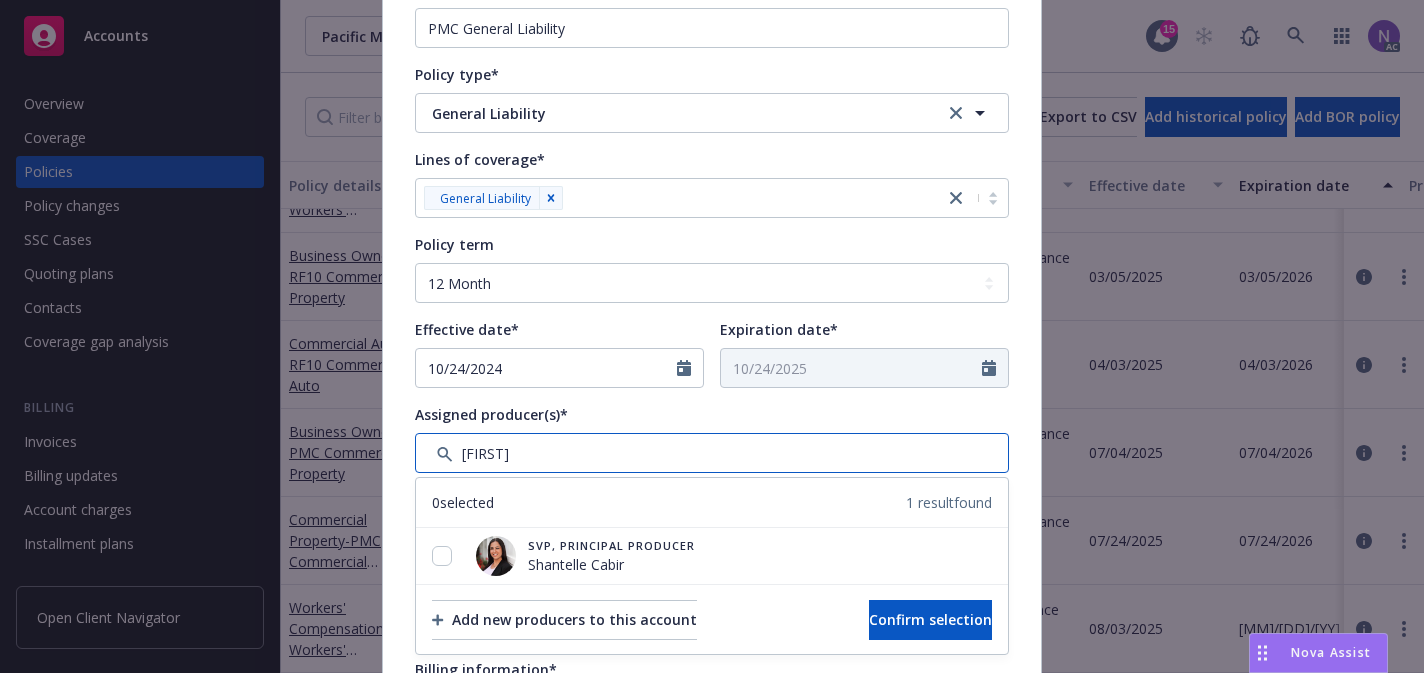 scroll, scrollTop: 348, scrollLeft: 0, axis: vertical 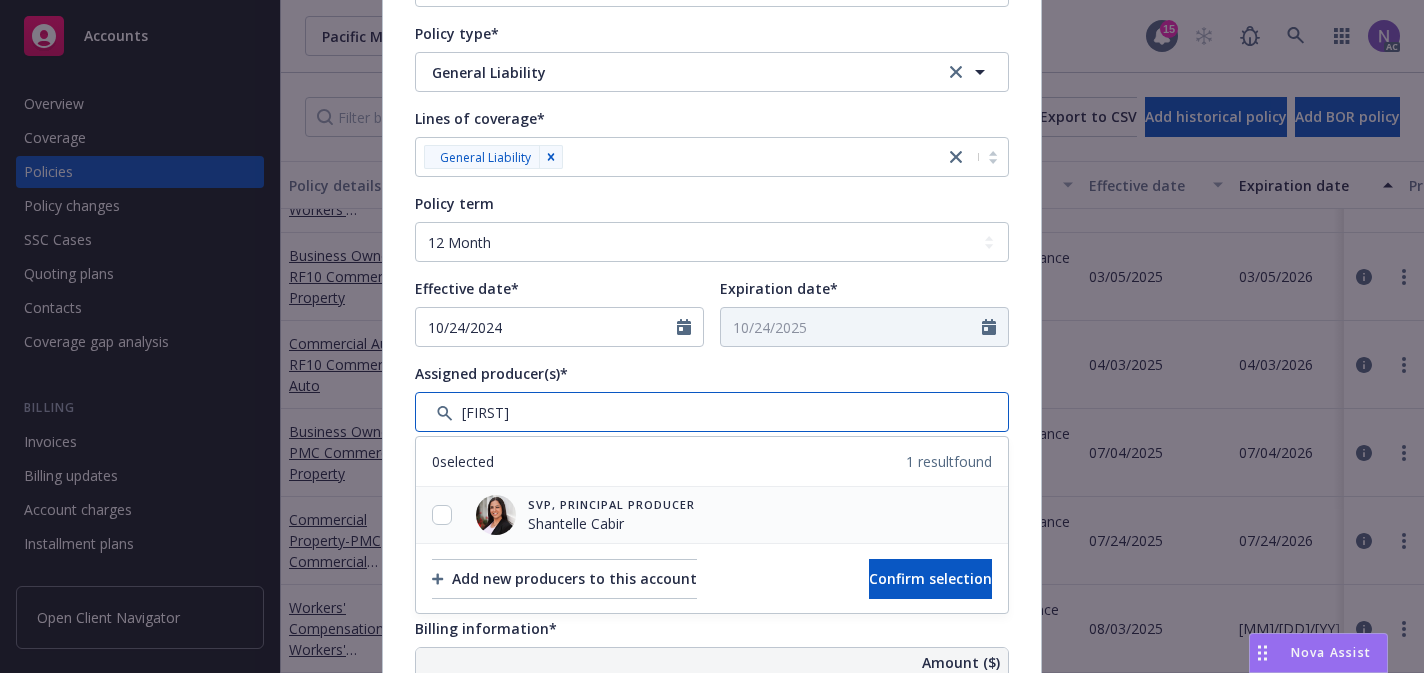 type on "[FIRST]" 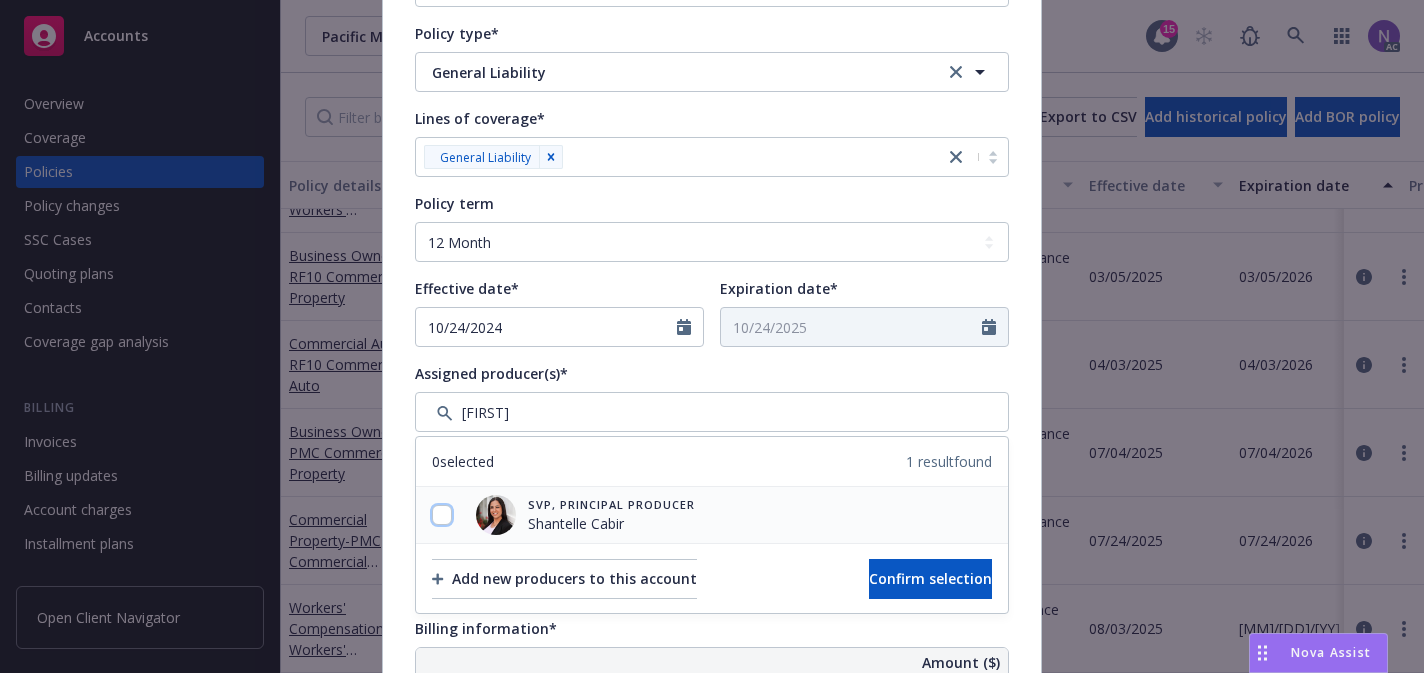 click at bounding box center (442, 515) 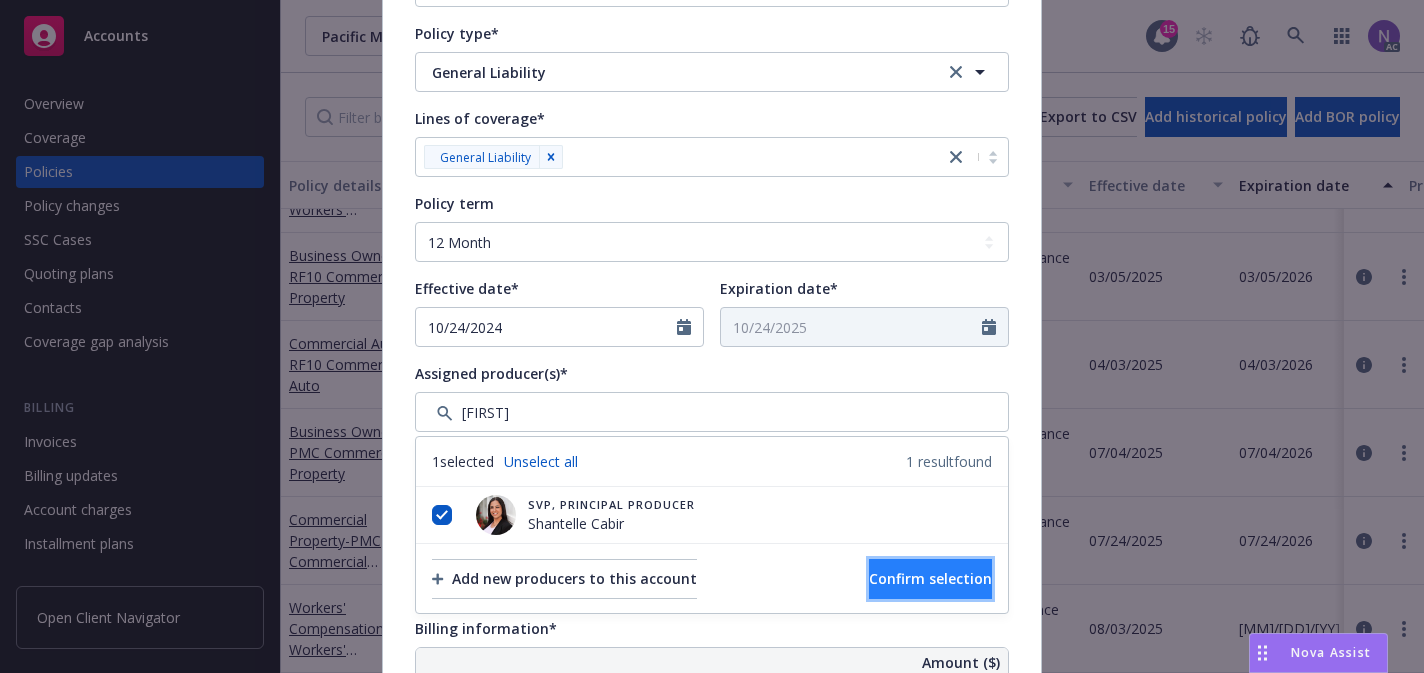 click on "Confirm selection" at bounding box center [930, 578] 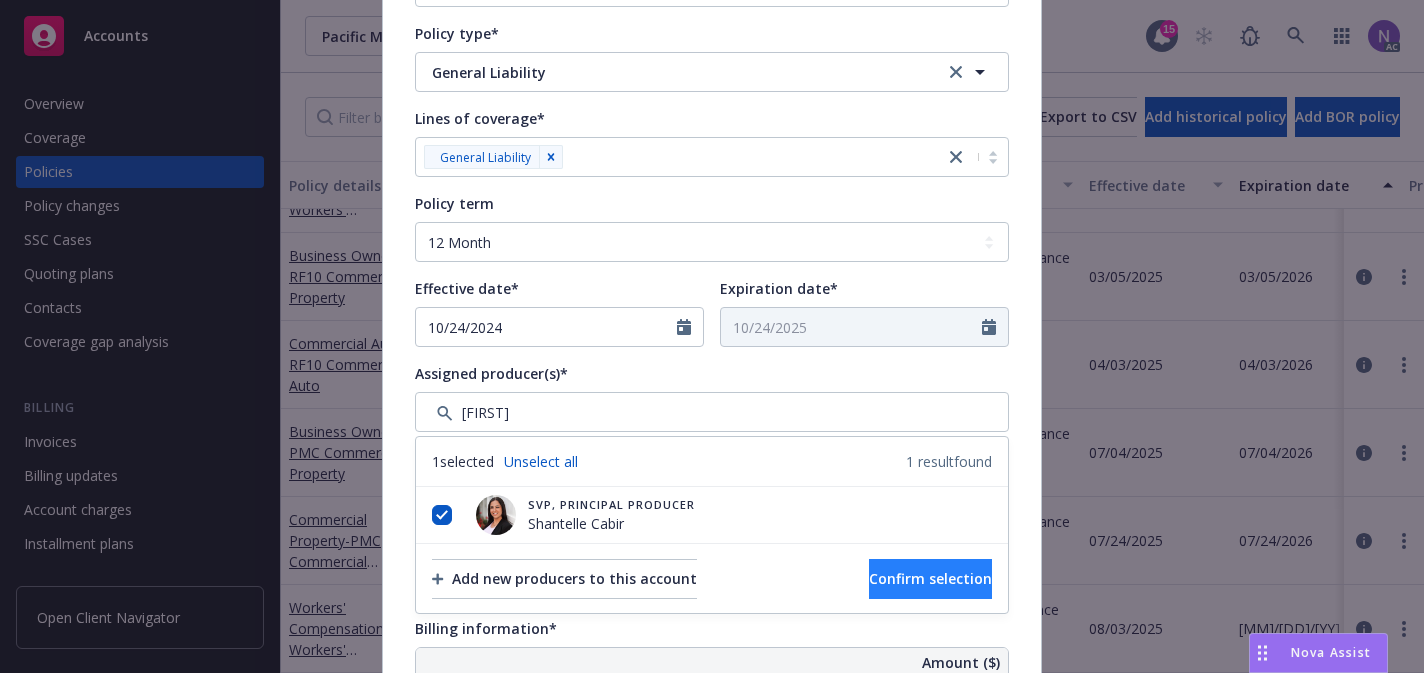 type 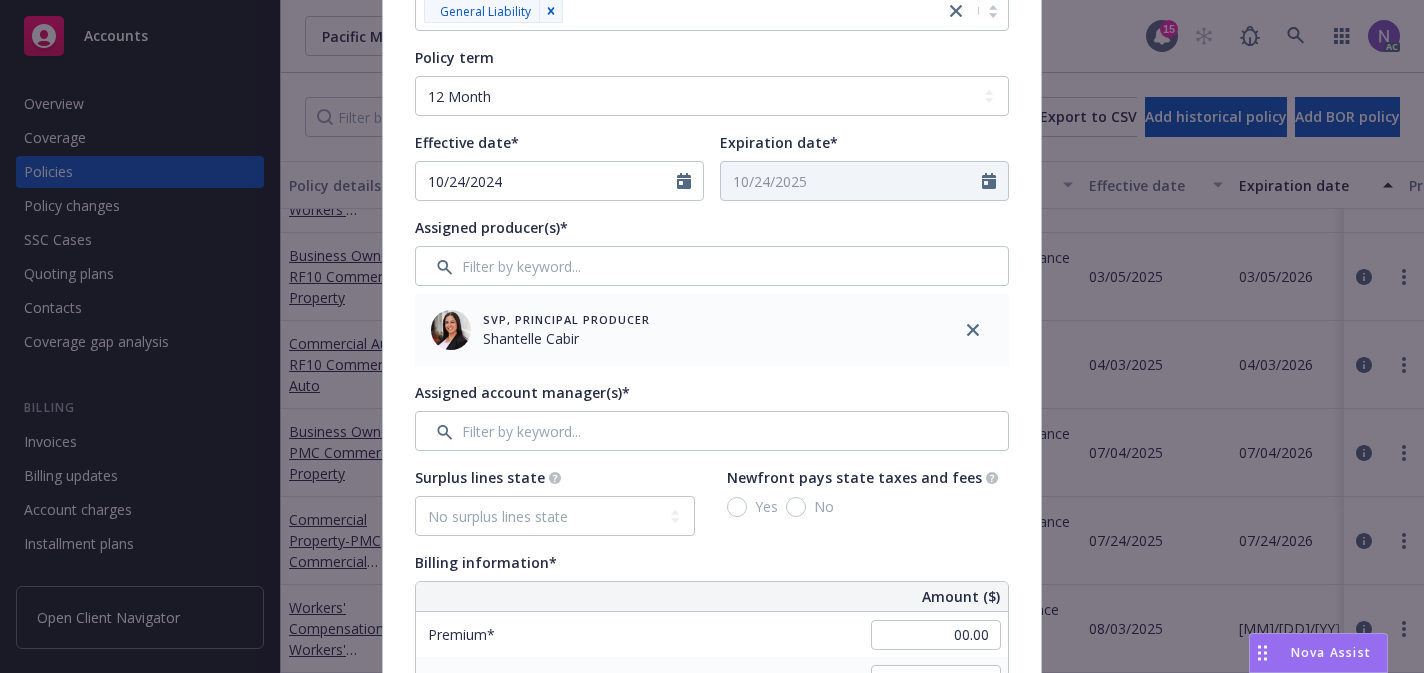 scroll, scrollTop: 576, scrollLeft: 0, axis: vertical 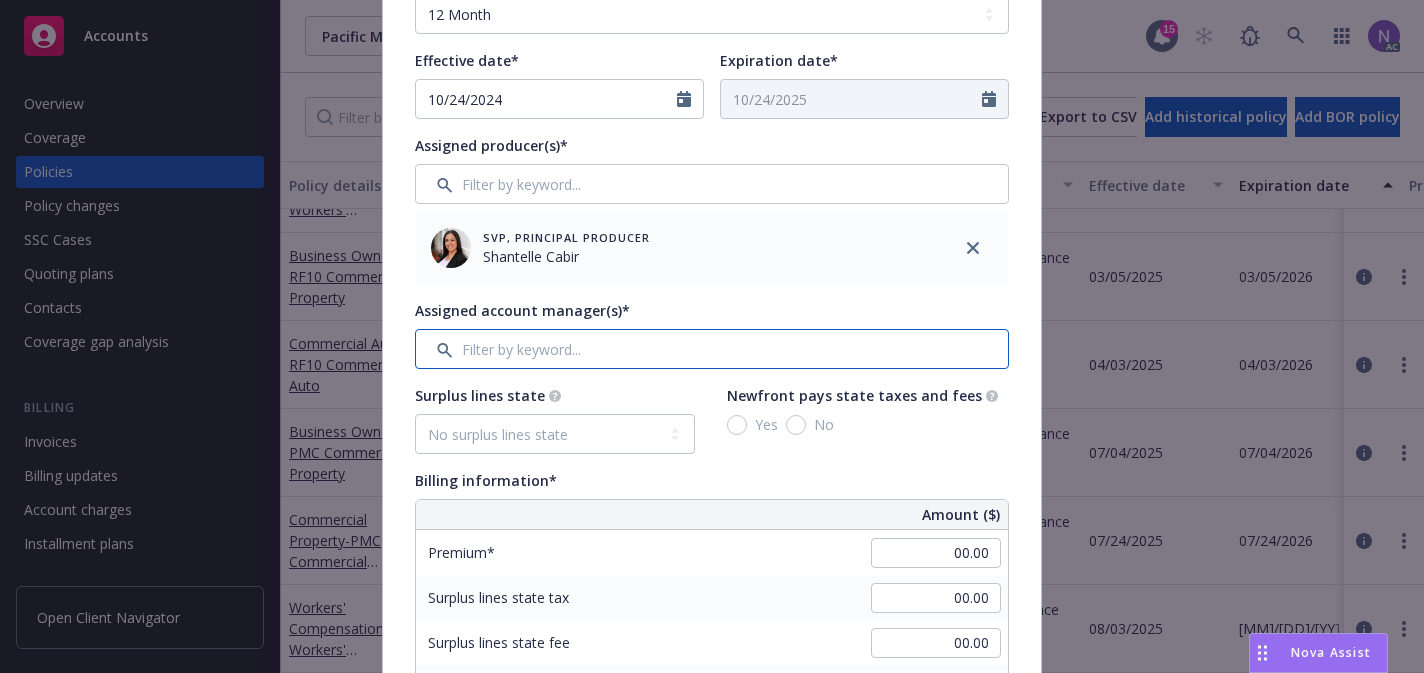 click at bounding box center [712, 349] 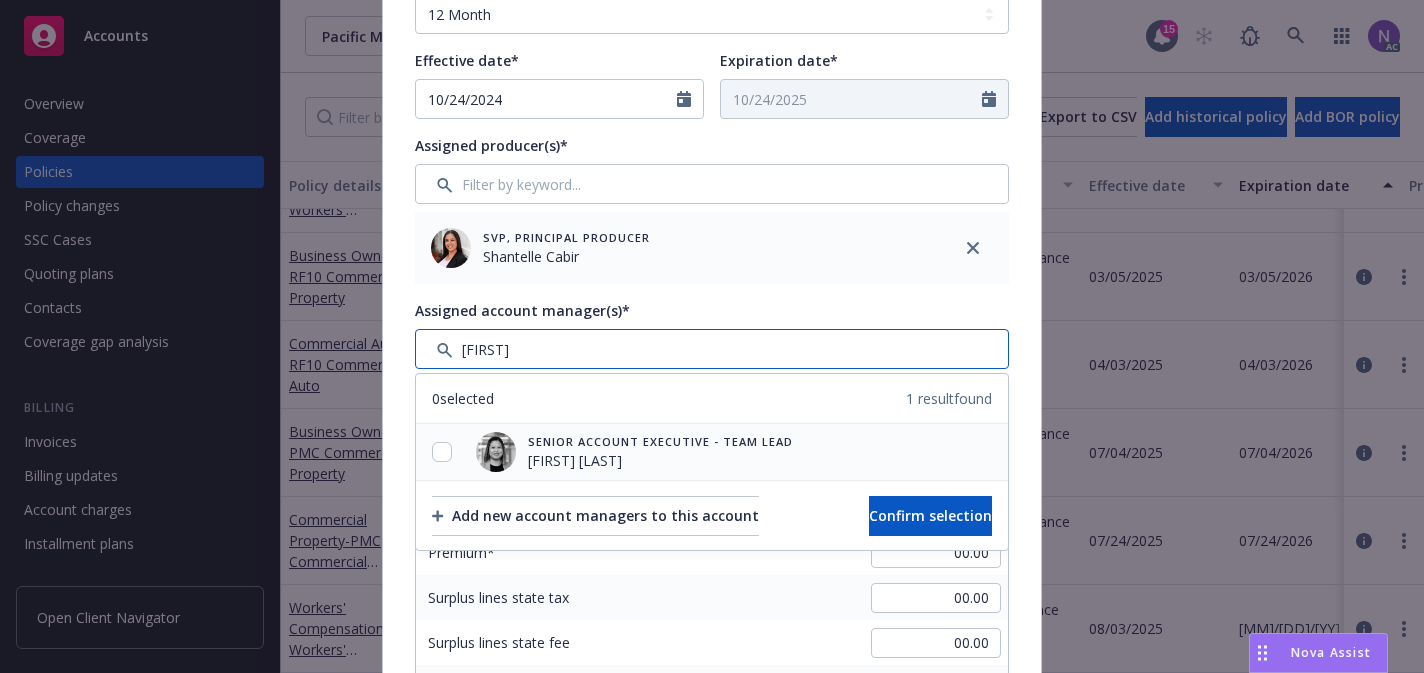type on "[FIRST]" 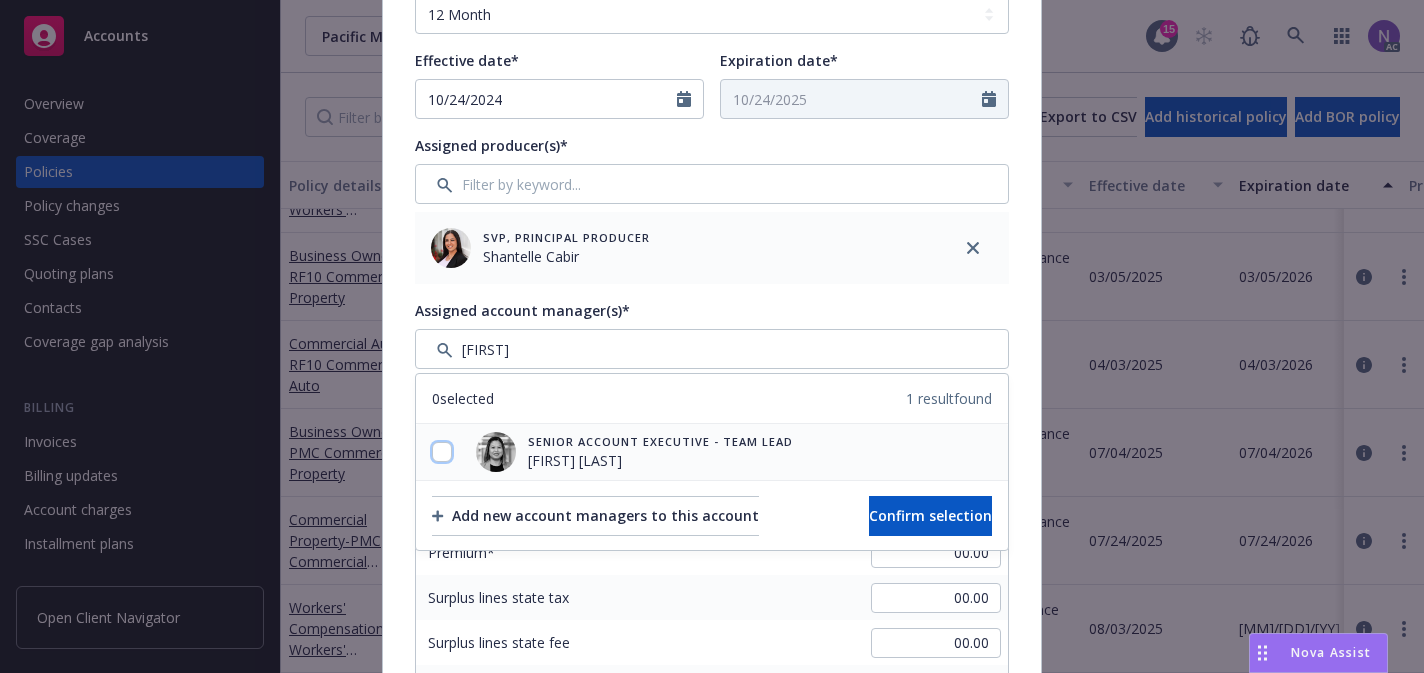 click at bounding box center [442, 452] 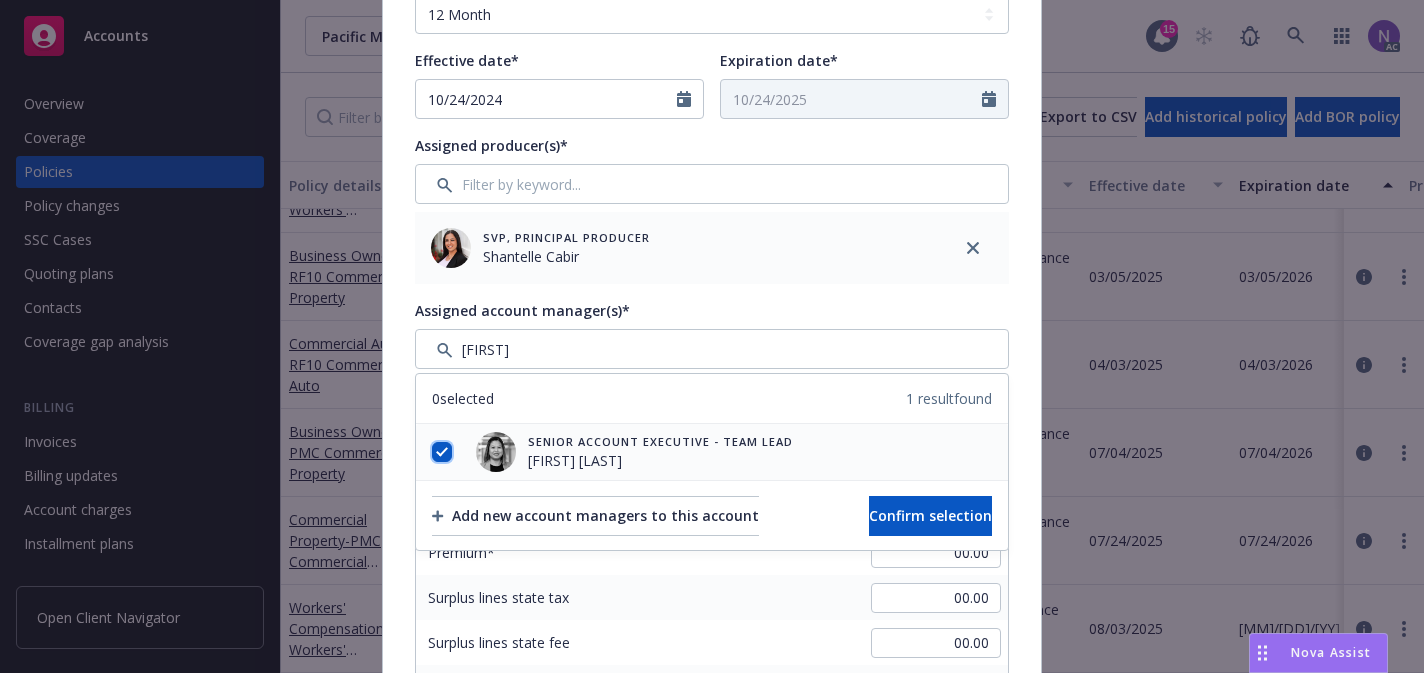 checkbox on "true" 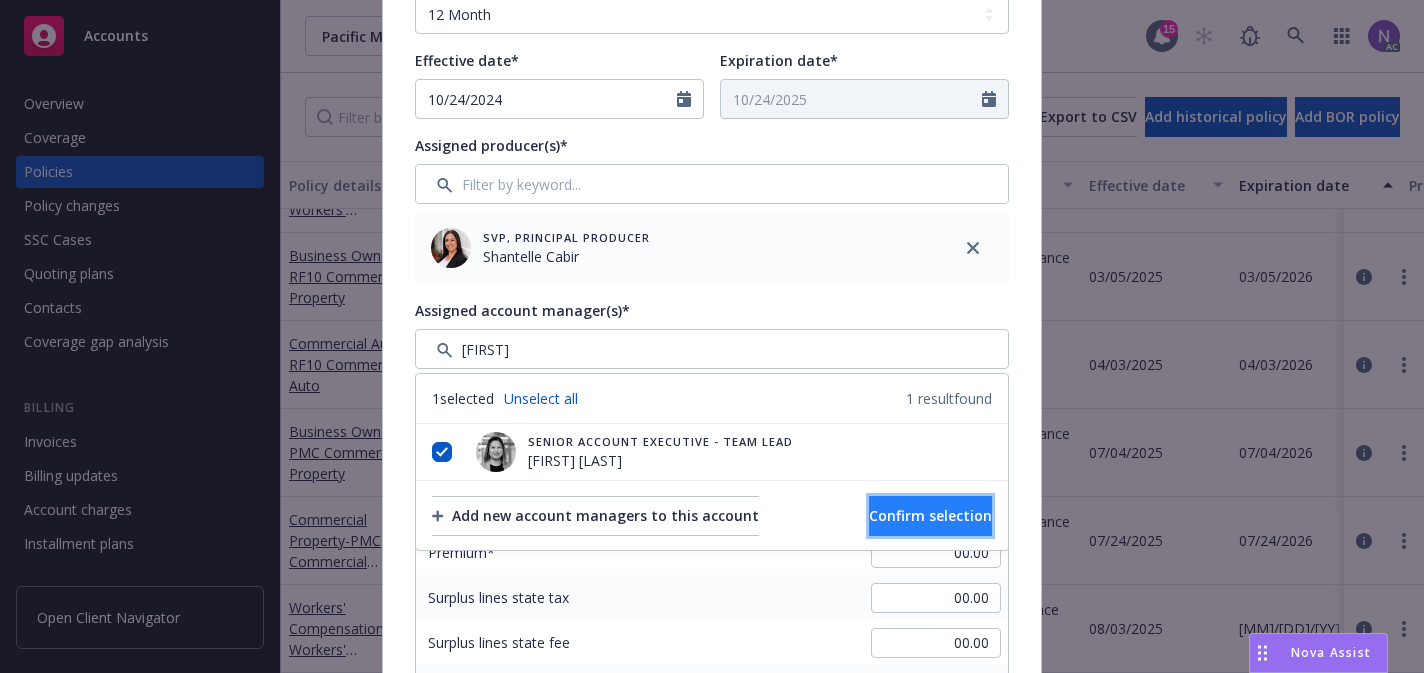 click on "Confirm selection" at bounding box center (930, 515) 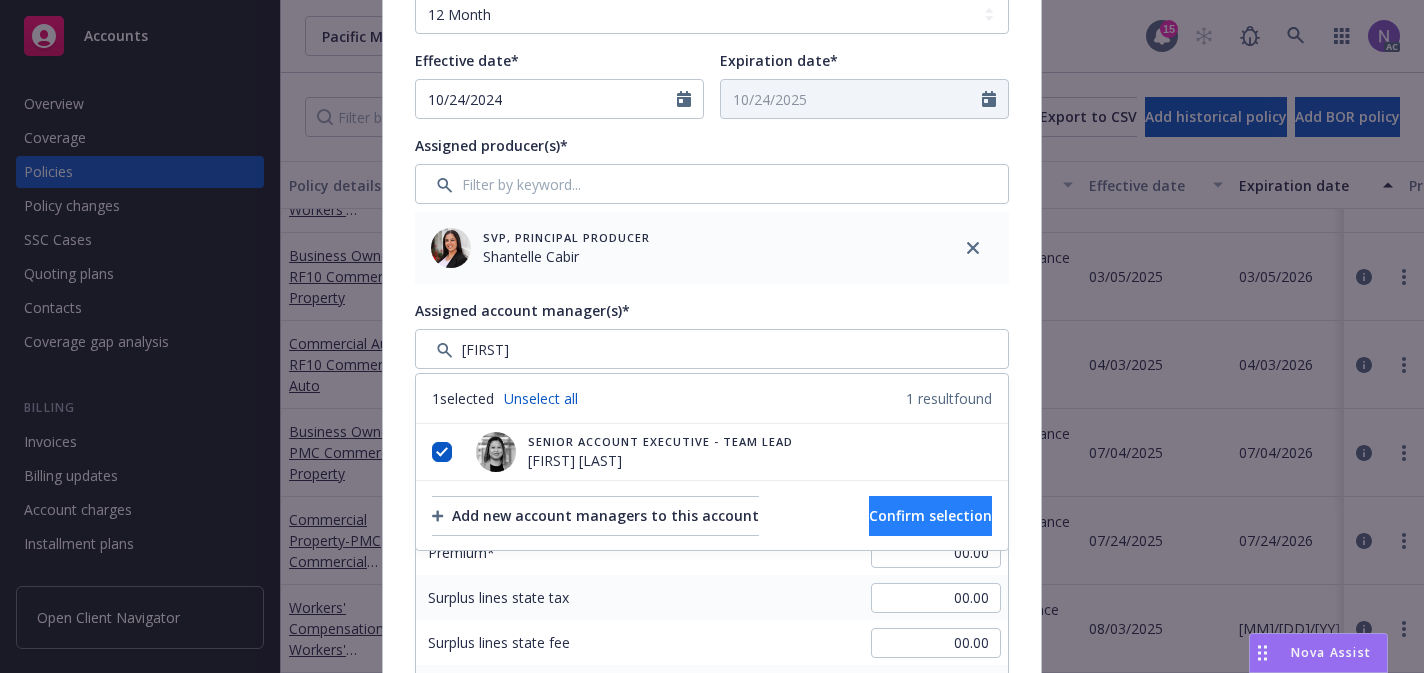 type 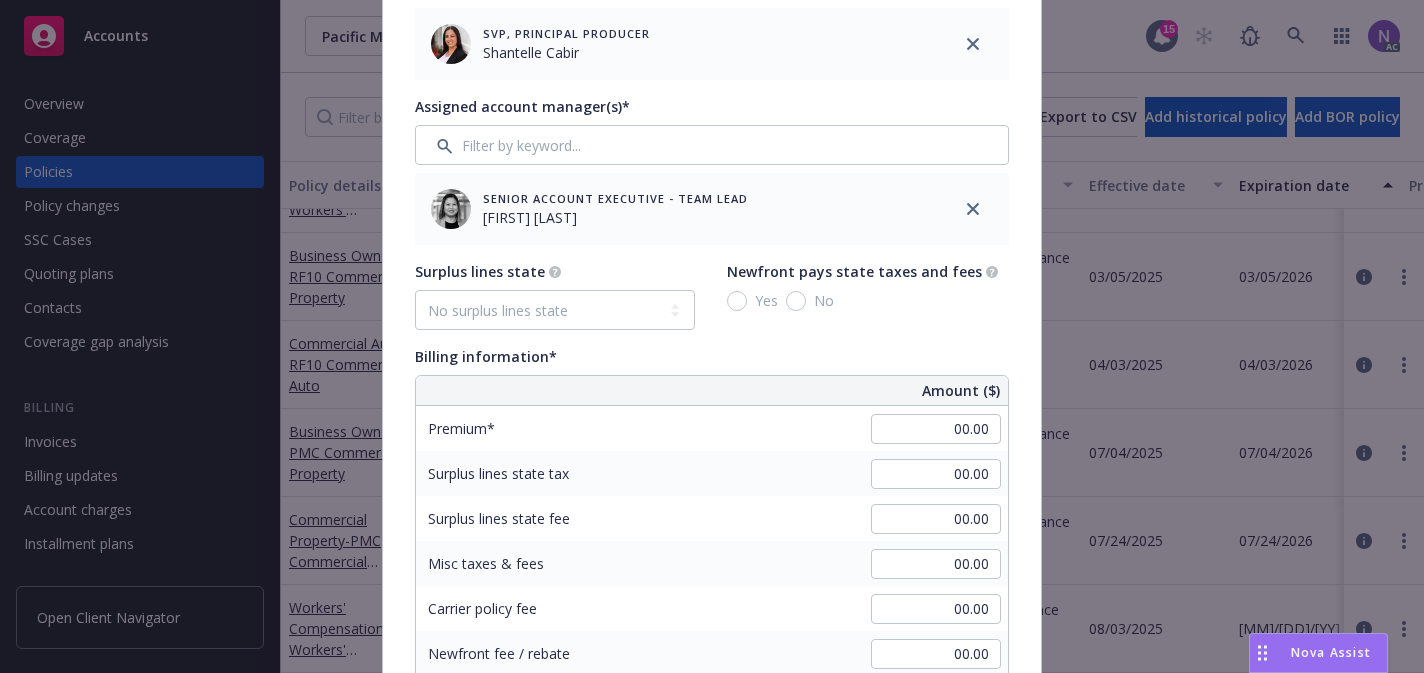 scroll, scrollTop: 883, scrollLeft: 0, axis: vertical 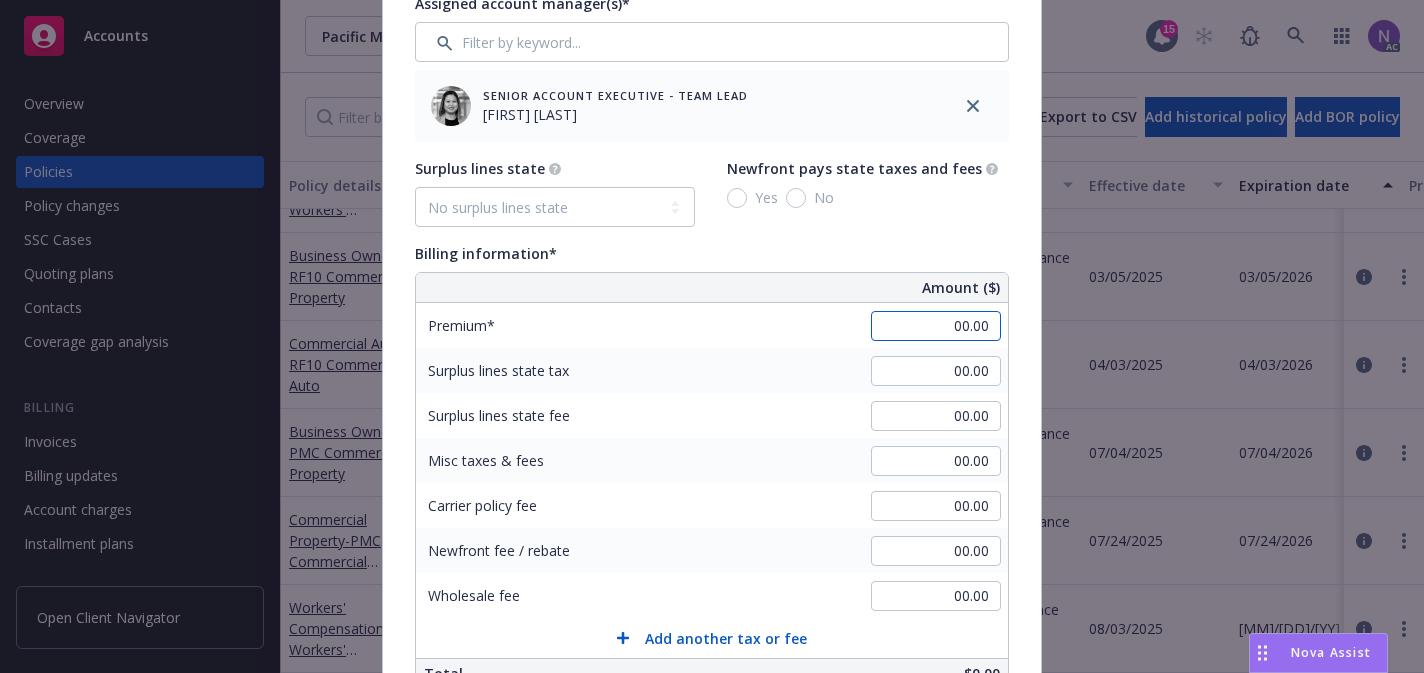 click on "00.00" at bounding box center [936, 326] 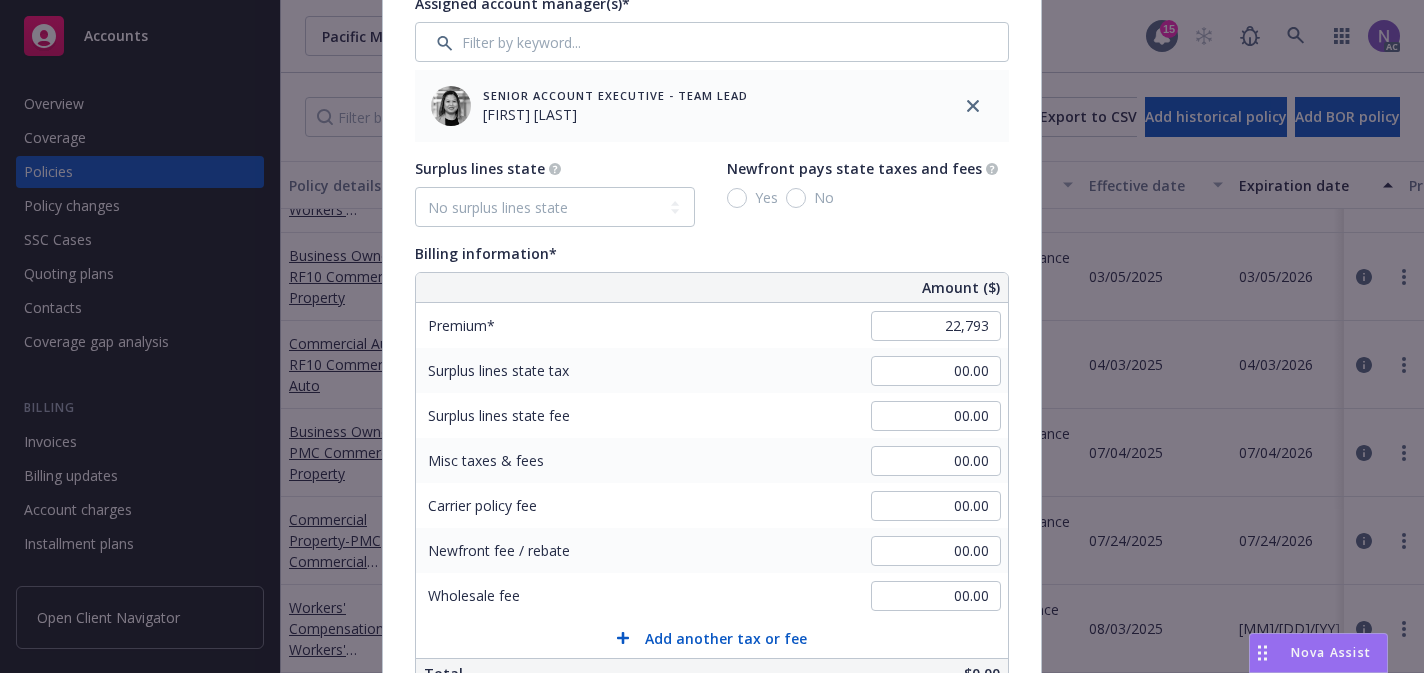 type on "22,793.00" 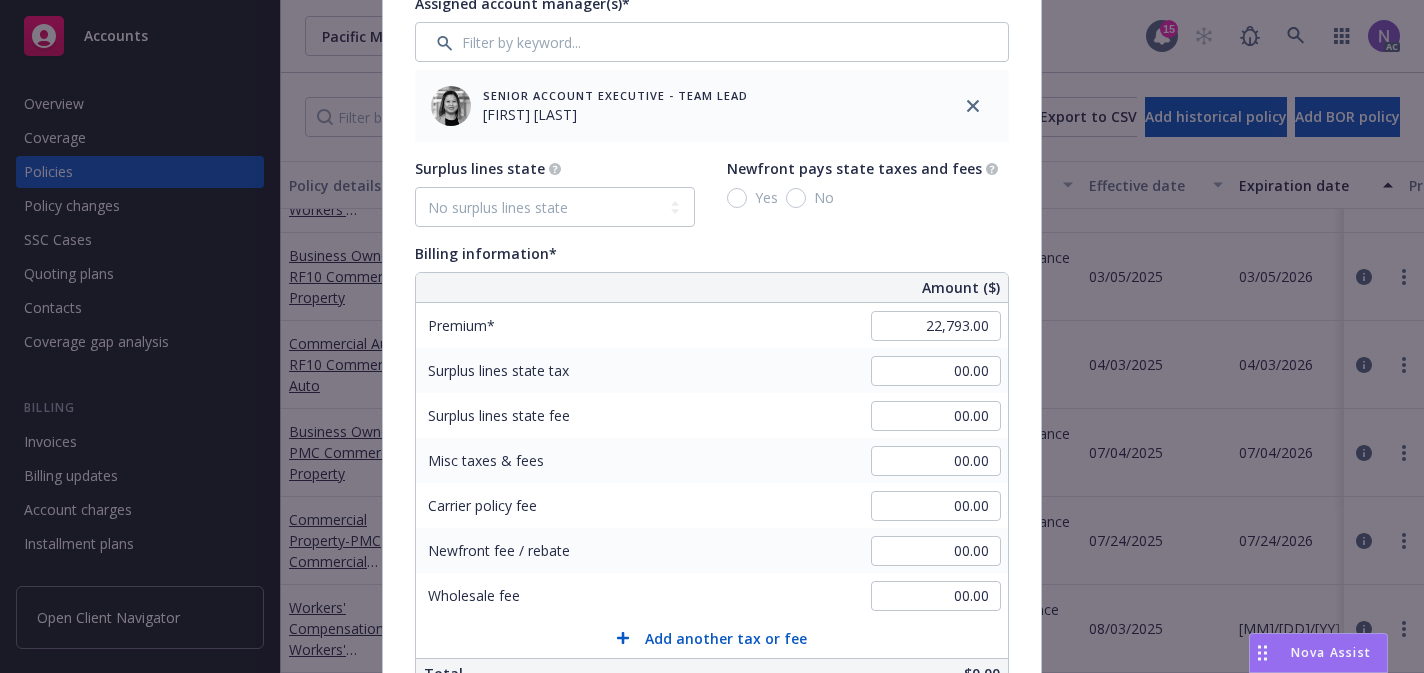 click on "Surplus lines state No surplus lines state Alaska Alabama Arkansas Arizona California Colorado Connecticut District Of Columbia Delaware Florida Georgia Hawaii Iowa Idaho Illinois Indiana Kansas Kentucky Louisiana Massachusetts Maryland Maine Michigan Minnesota Missouri Mississippi Montana North Carolina North Dakota Nebraska New Hampshire New Jersey New Mexico Nevada New York Ohio Oklahoma Oregon Pennsylvania Puerto Rico Rhode Island South Carolina South Dakota Tennessee Texas Utah Virginia Virgin Islands Vermont Washington Wisconsin West Virginia Wyoming Newfront pays state taxes and fees Yes No" at bounding box center [712, 192] 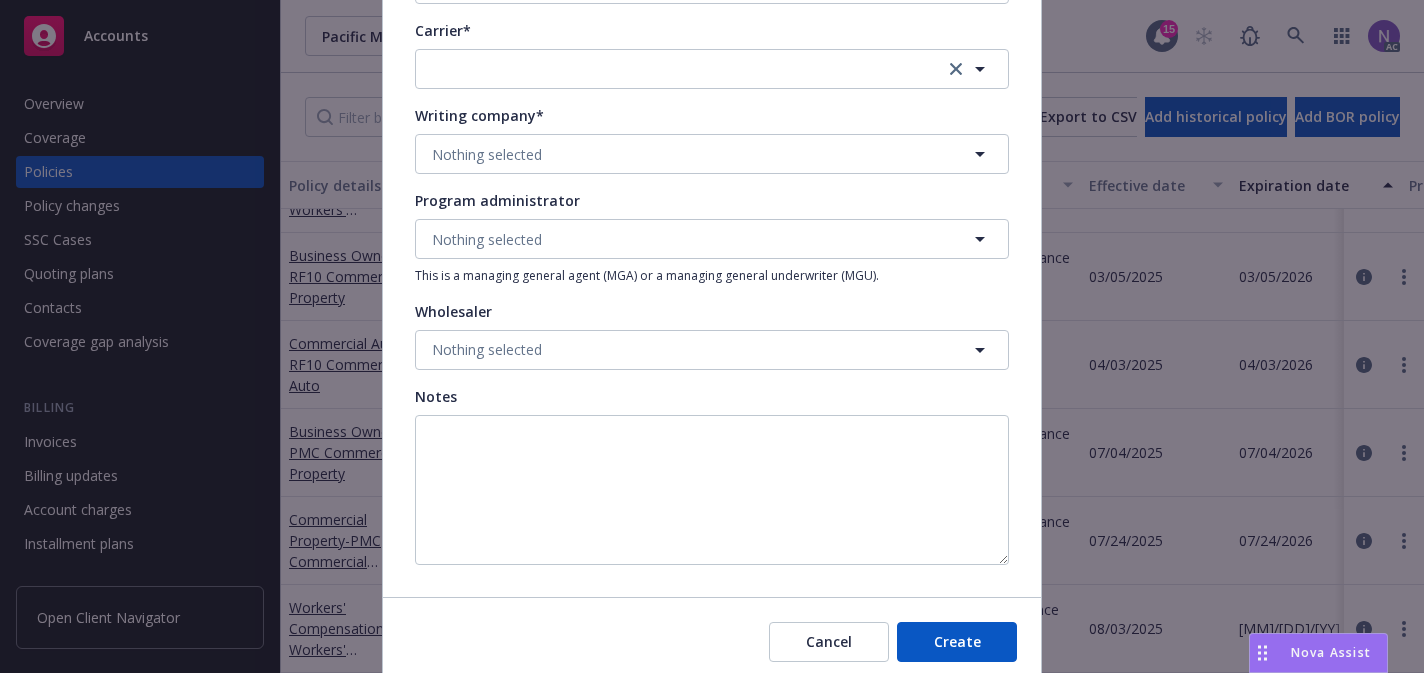 scroll, scrollTop: 1872, scrollLeft: 0, axis: vertical 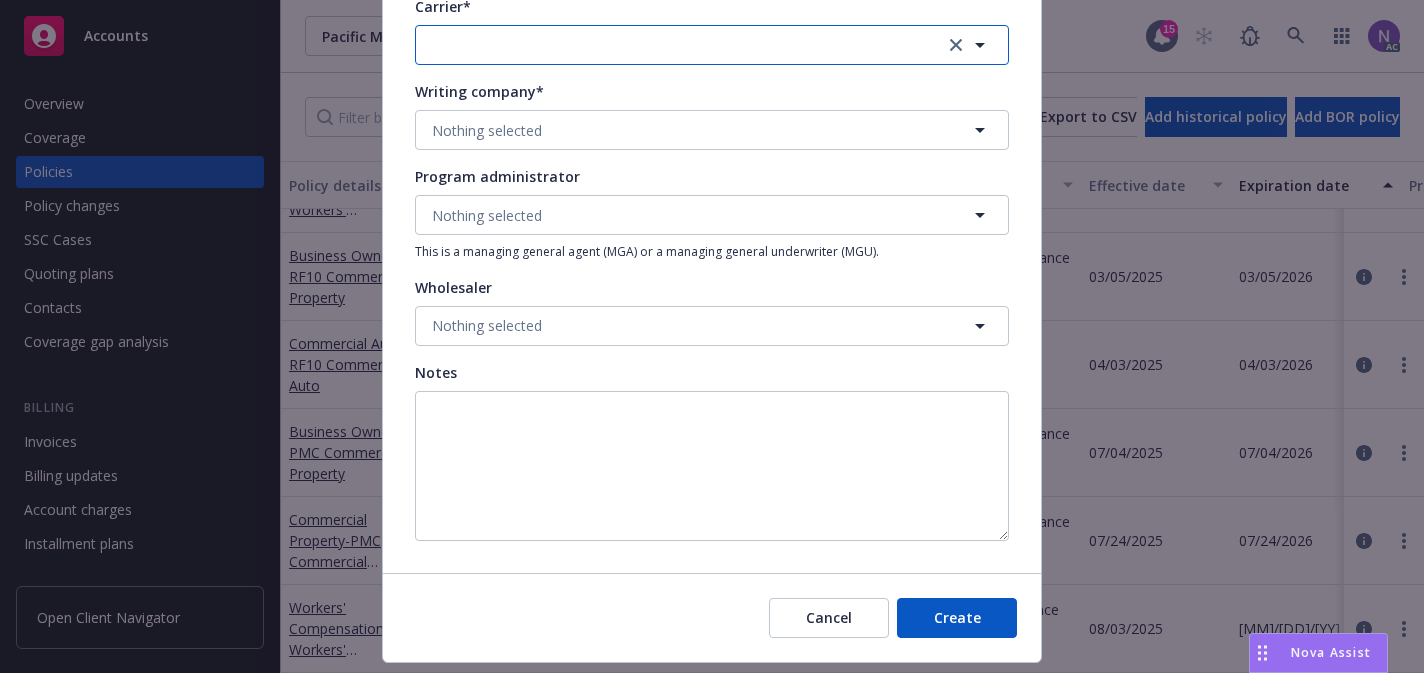 click at bounding box center (712, 45) 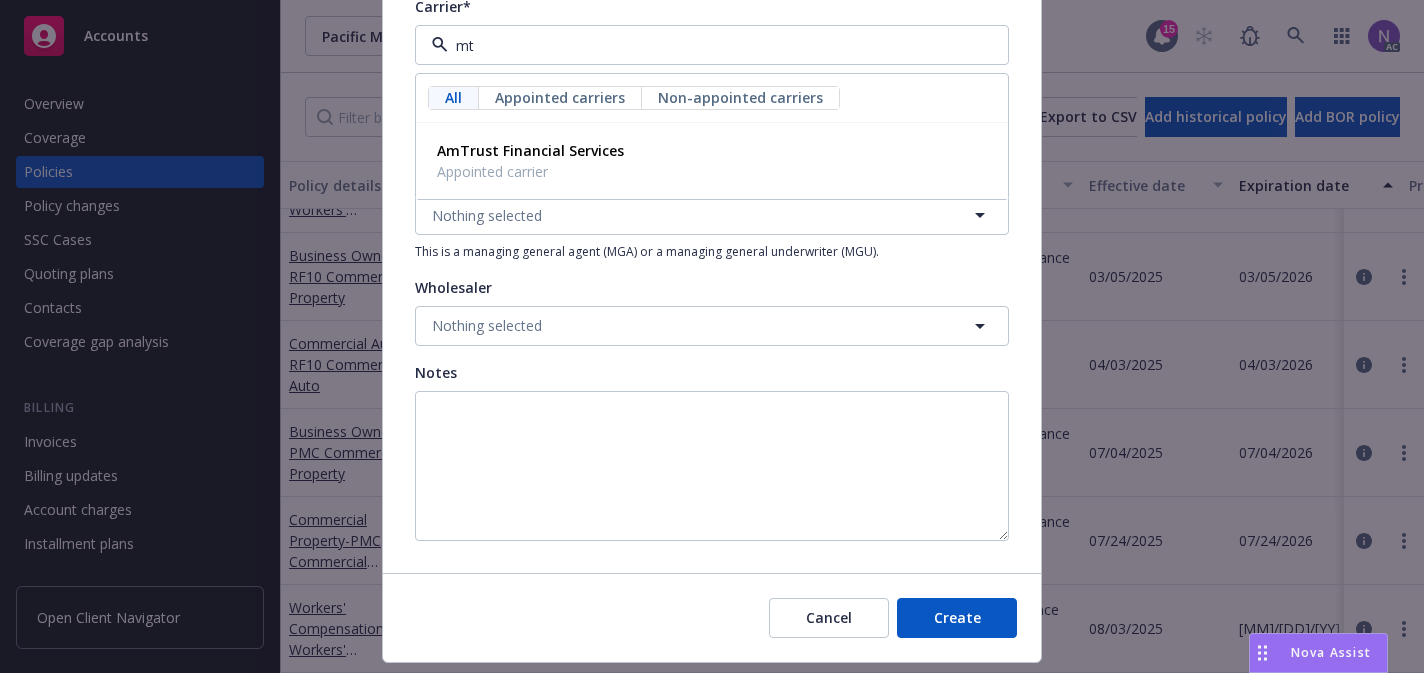 type on "m" 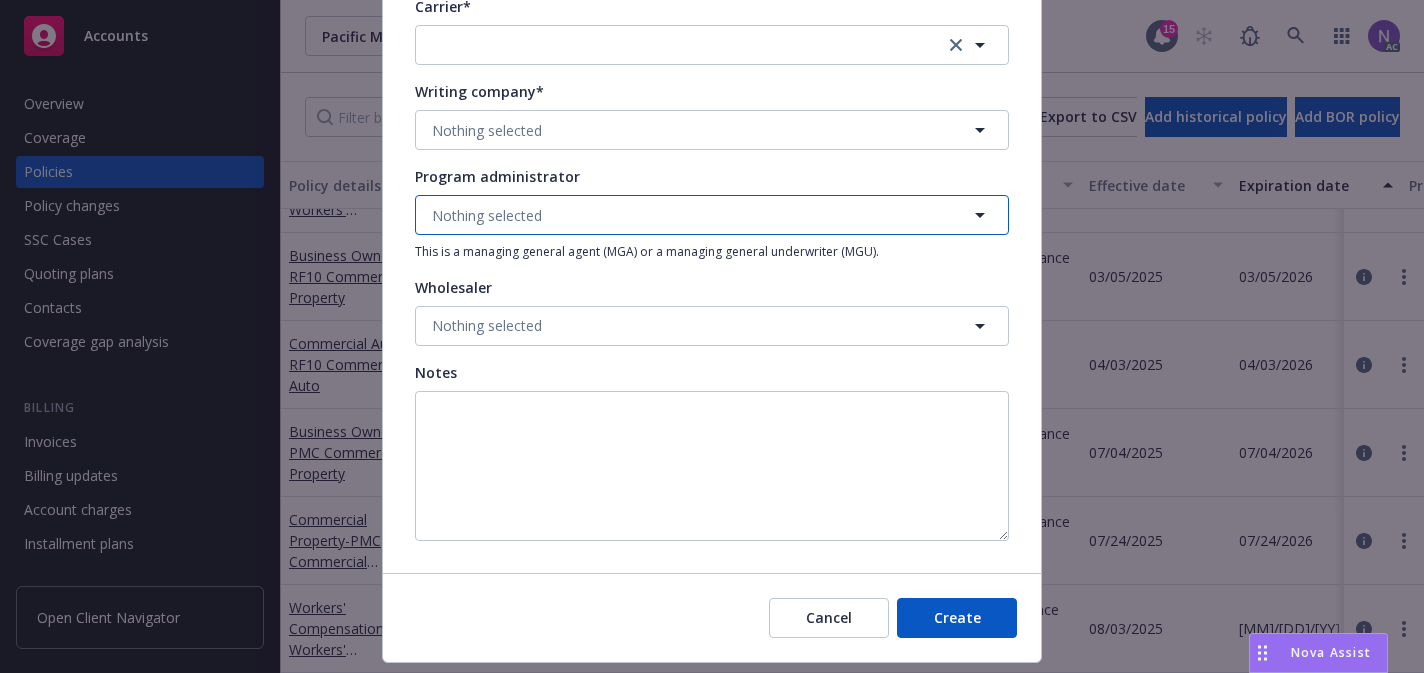 click on "Nothing selected" at bounding box center [712, 215] 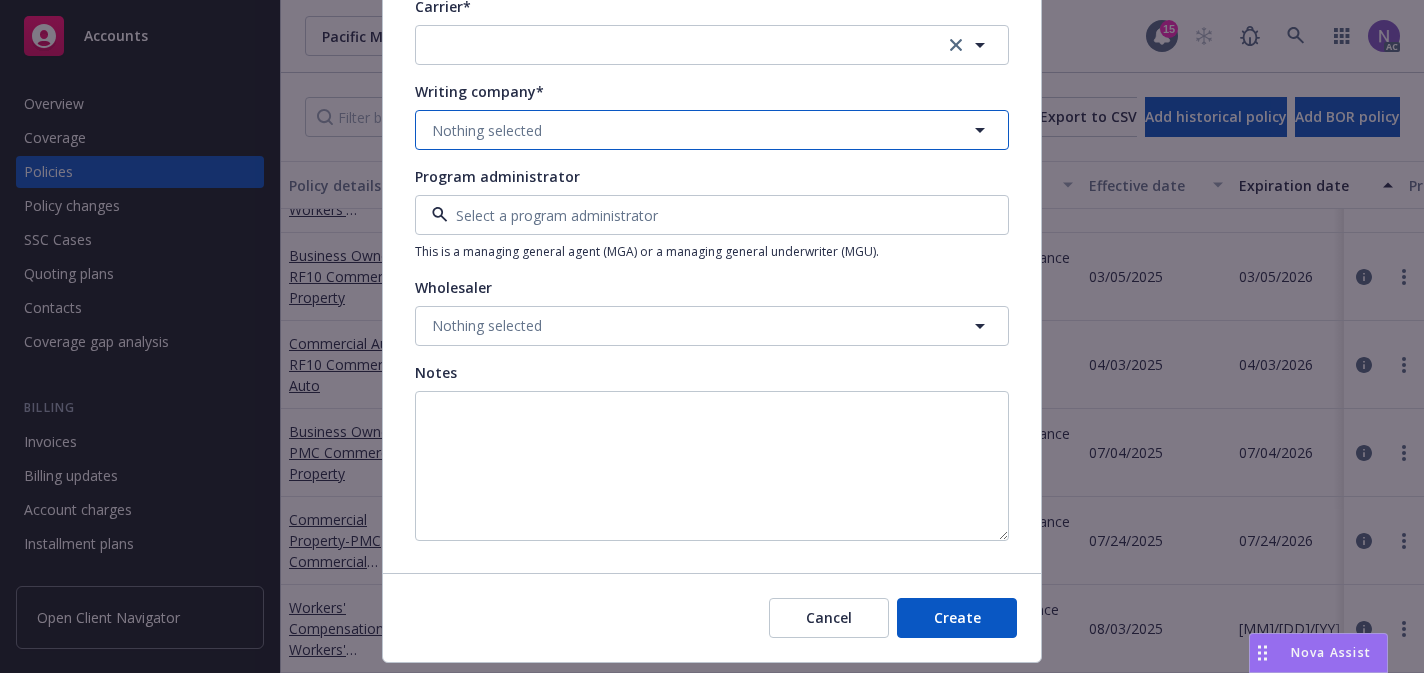 click on "Nothing selected" at bounding box center [712, 130] 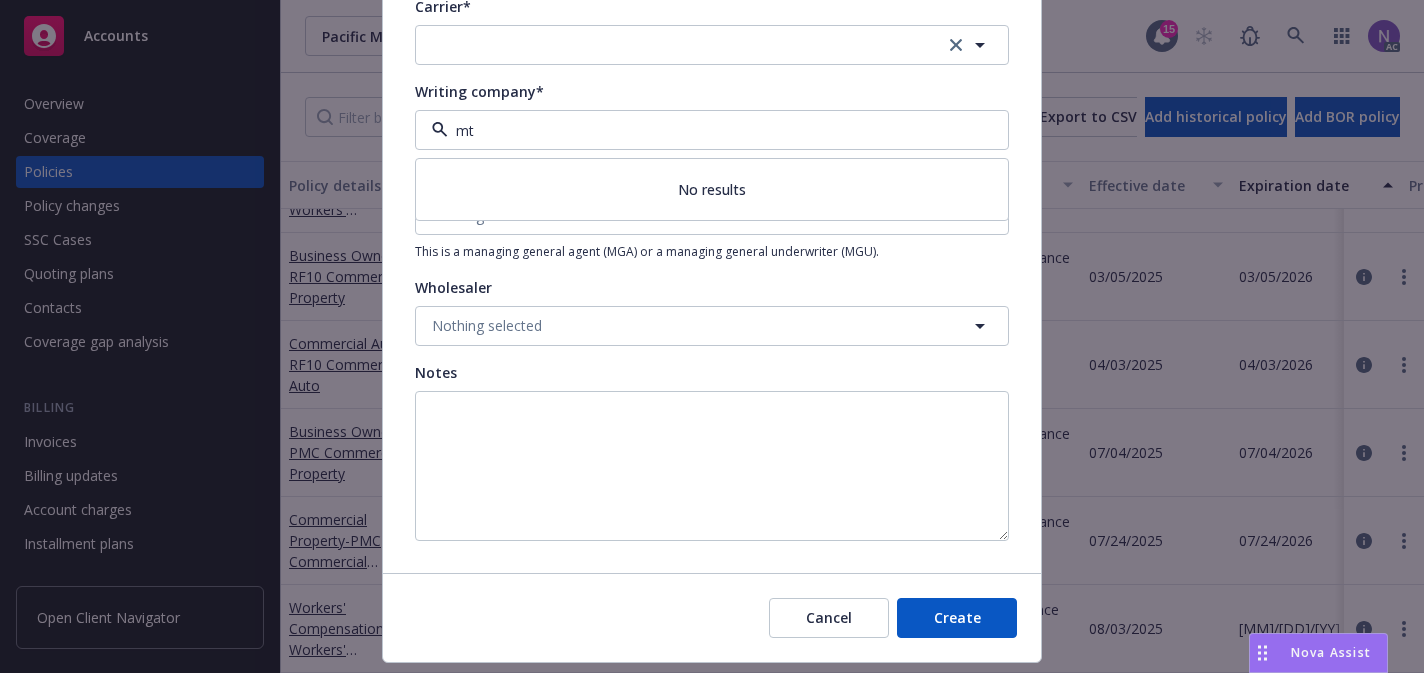 type on "m" 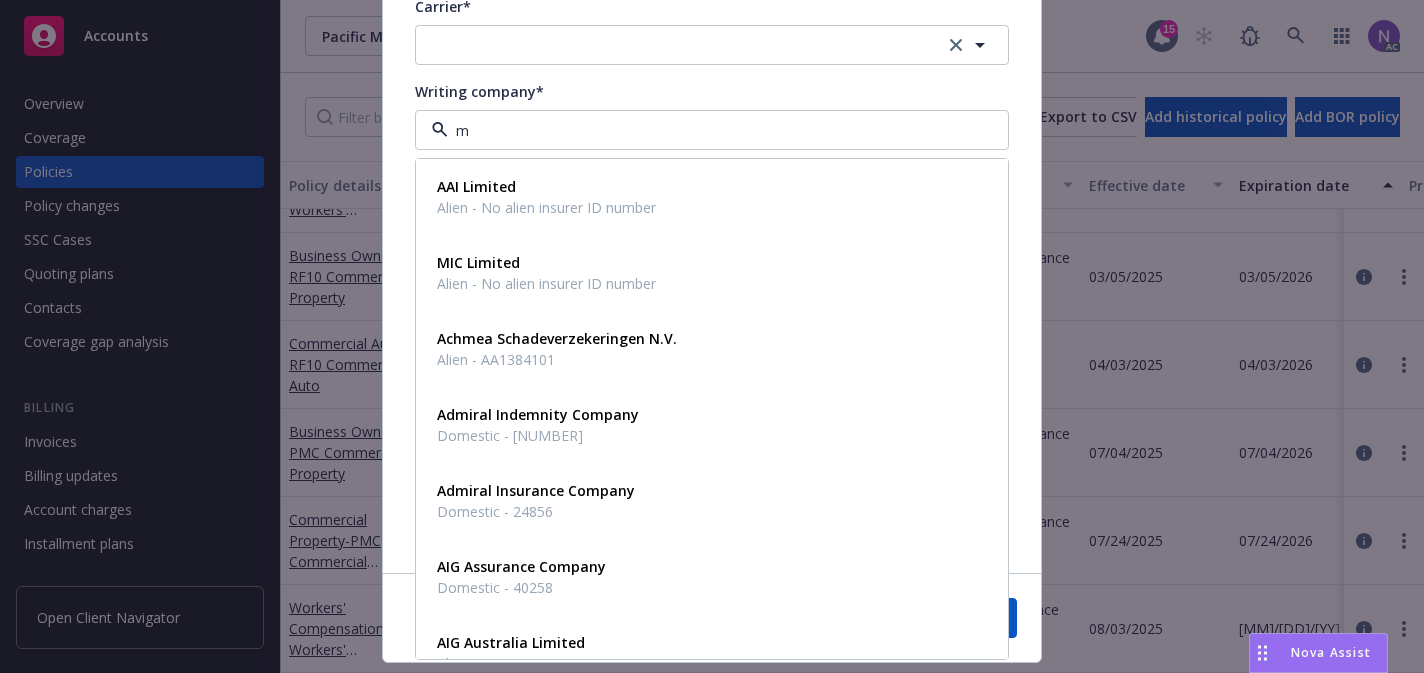 type 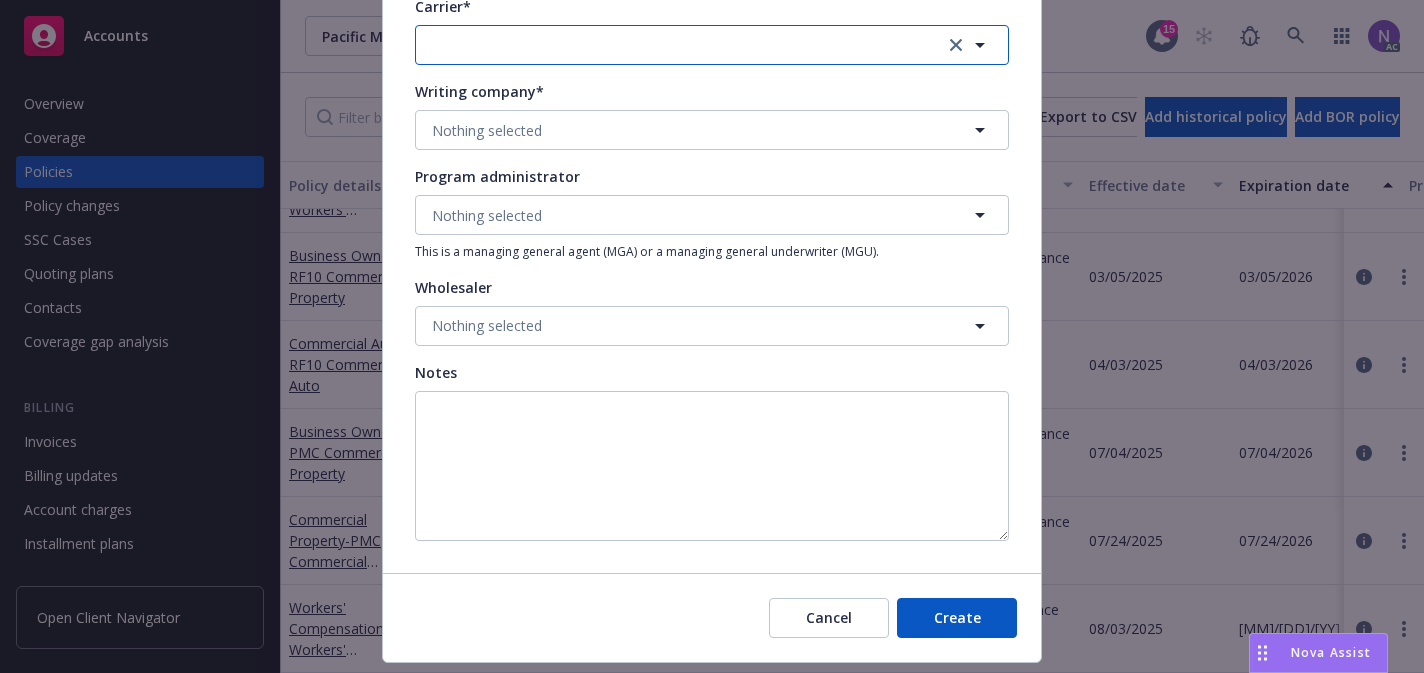 click at bounding box center (712, 45) 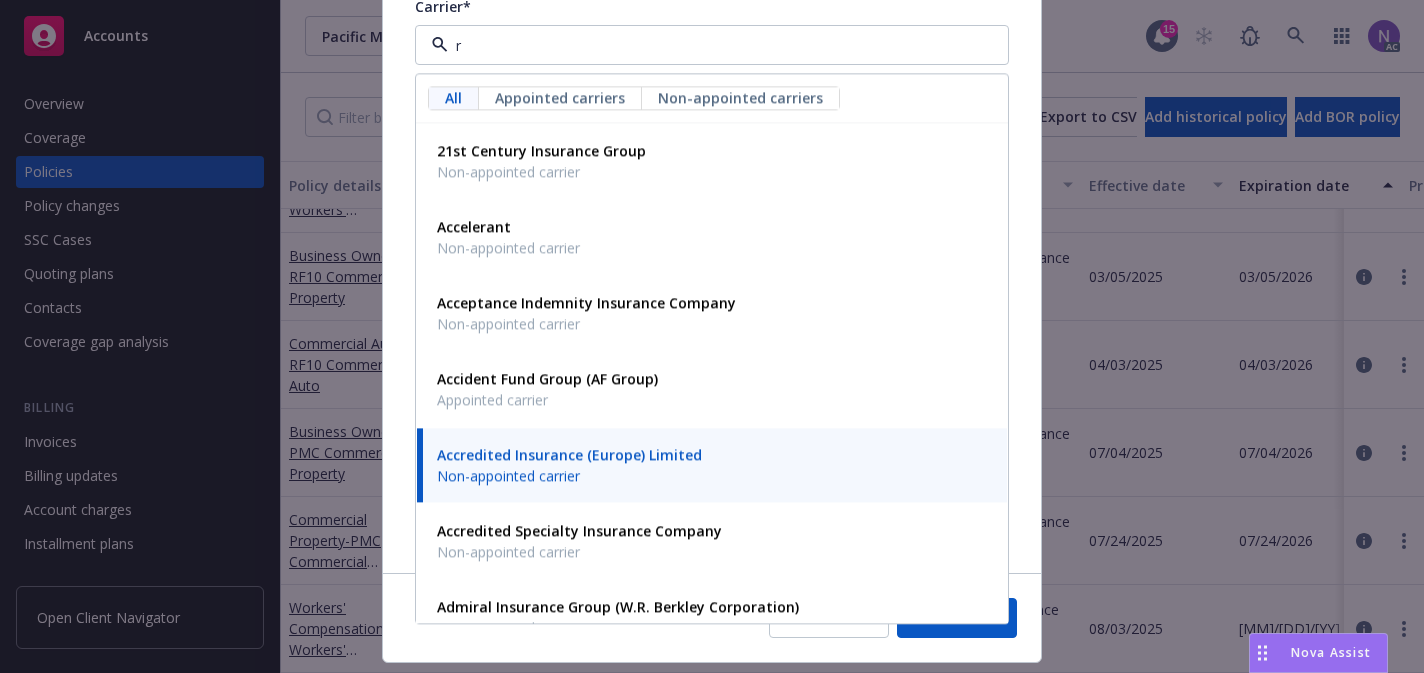 type on "rl" 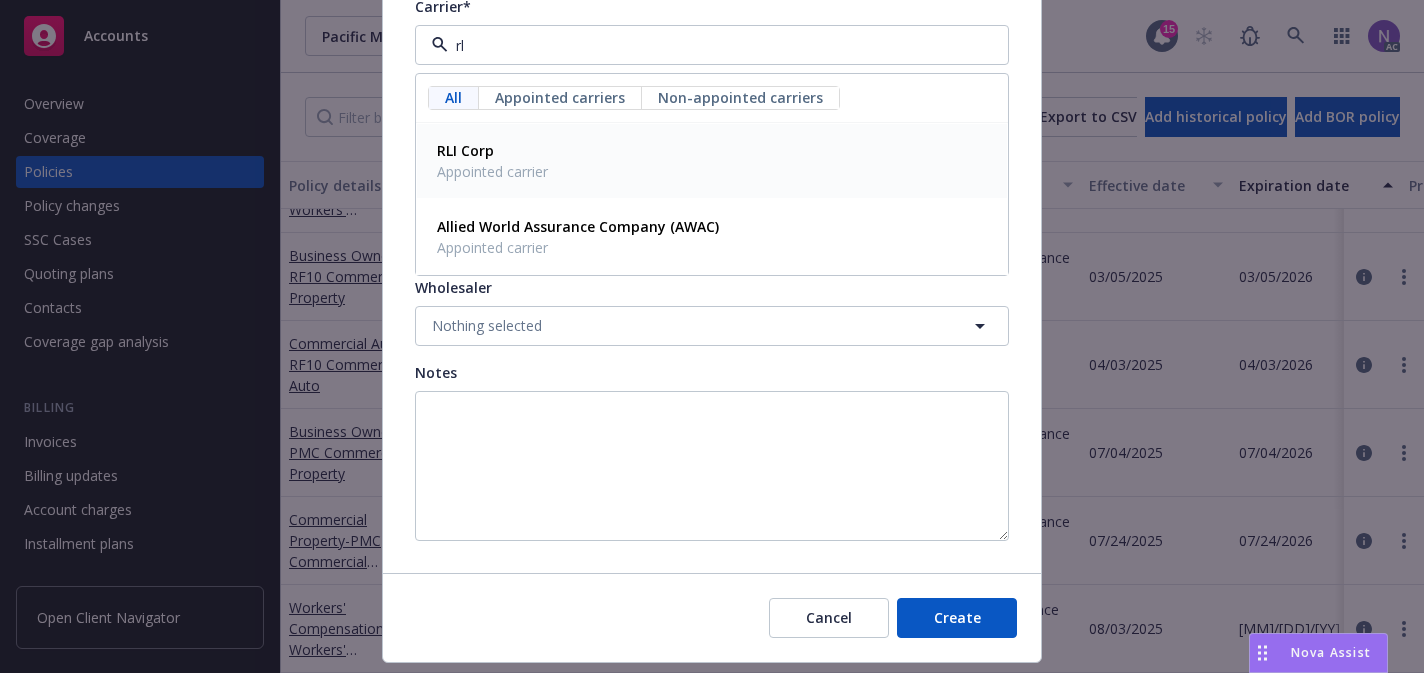 click on "RLI Corp Appointed carrier" at bounding box center (712, 161) 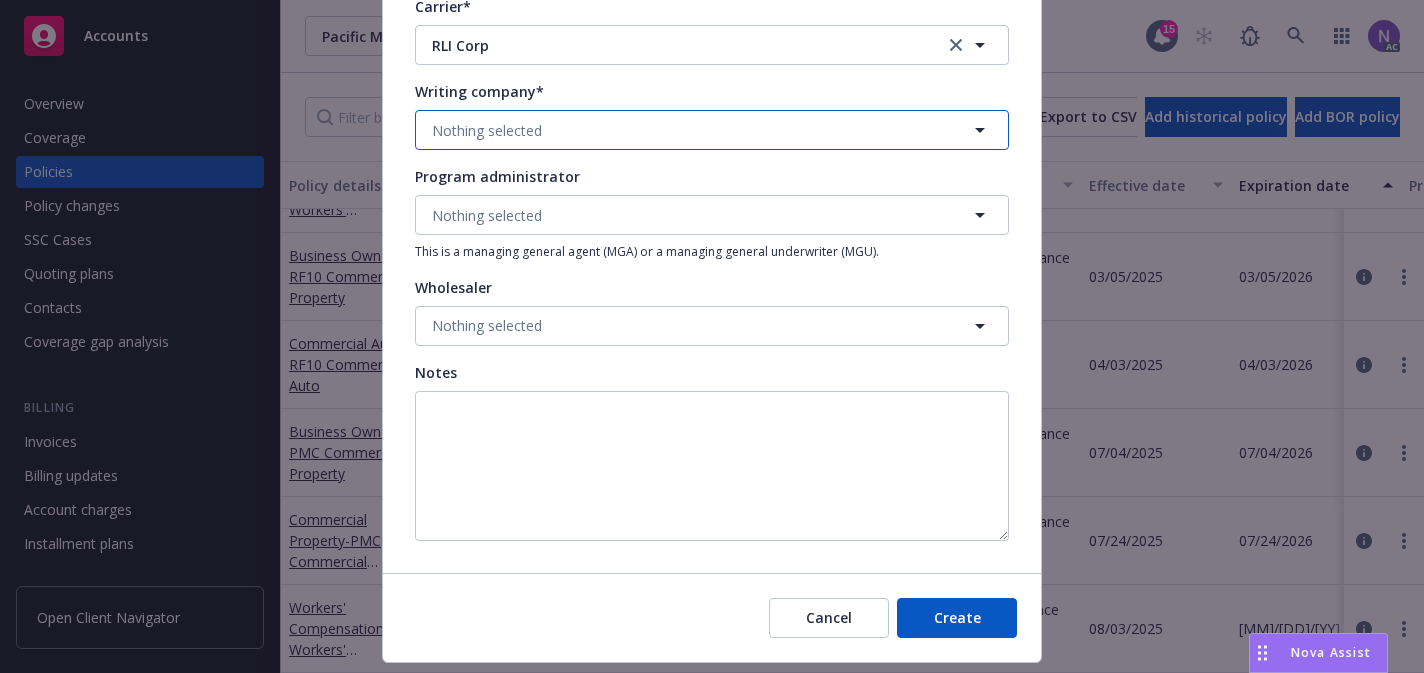 click on "Nothing selected" at bounding box center [712, 130] 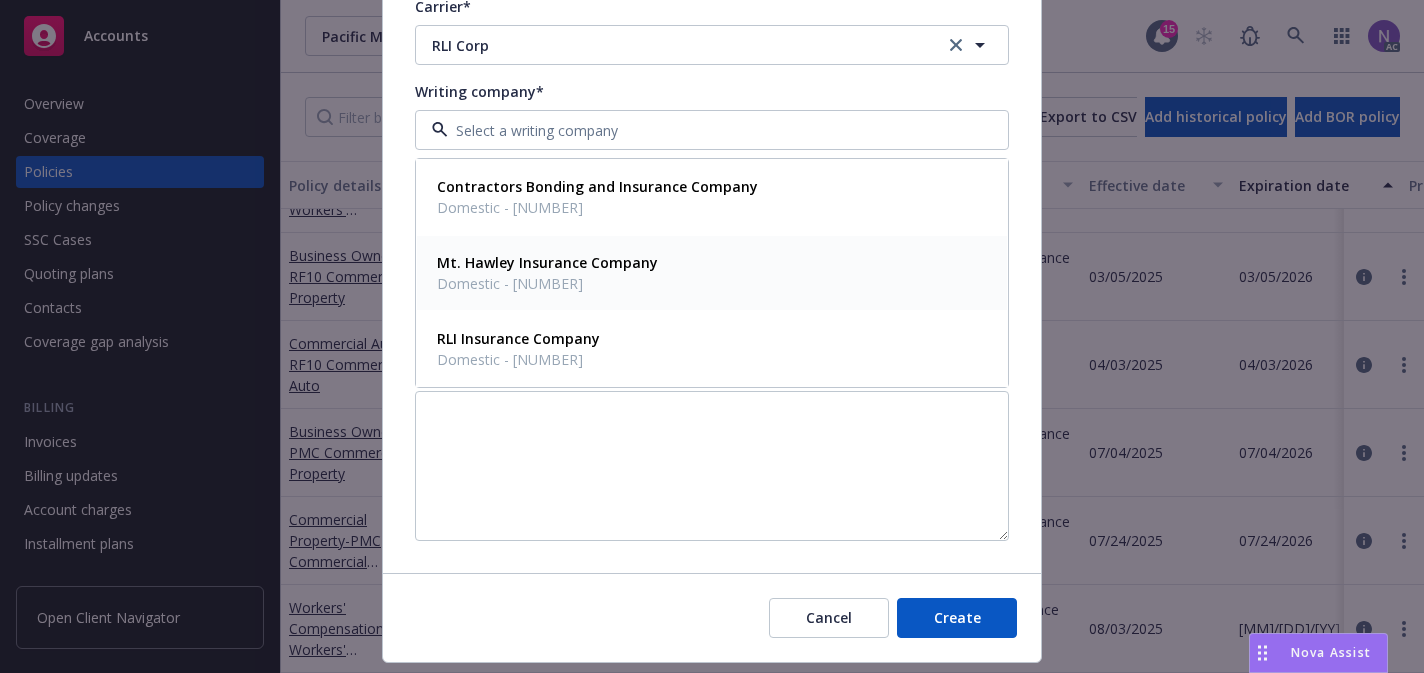 click on "Domestic - [NUMBER]" at bounding box center [547, 283] 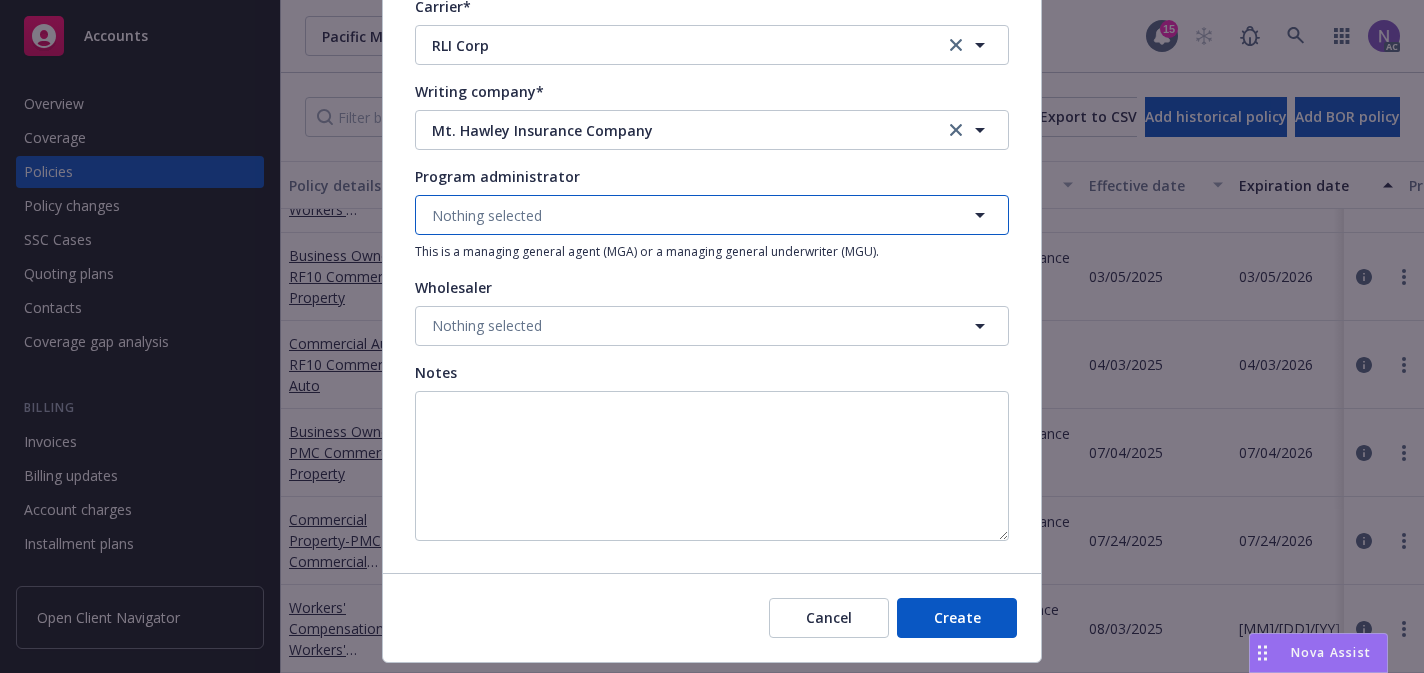 click on "Nothing selected" at bounding box center (712, 215) 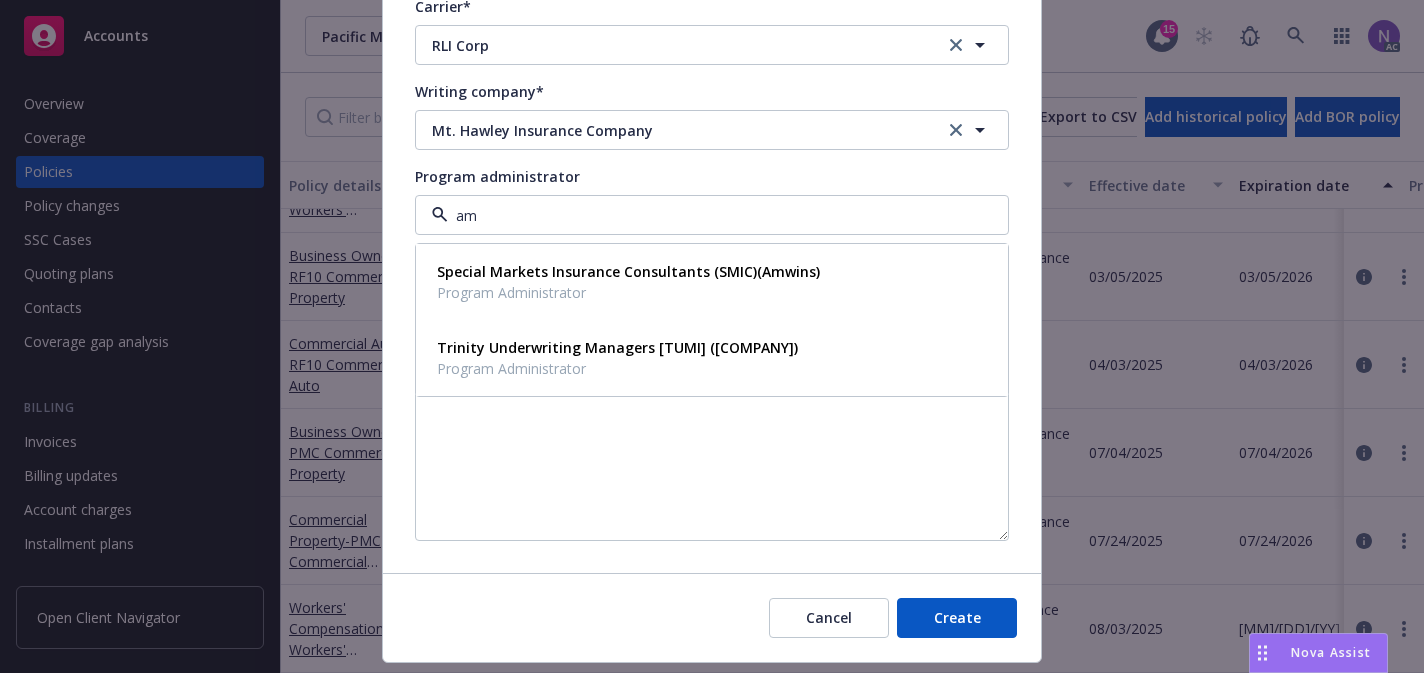 type on "a" 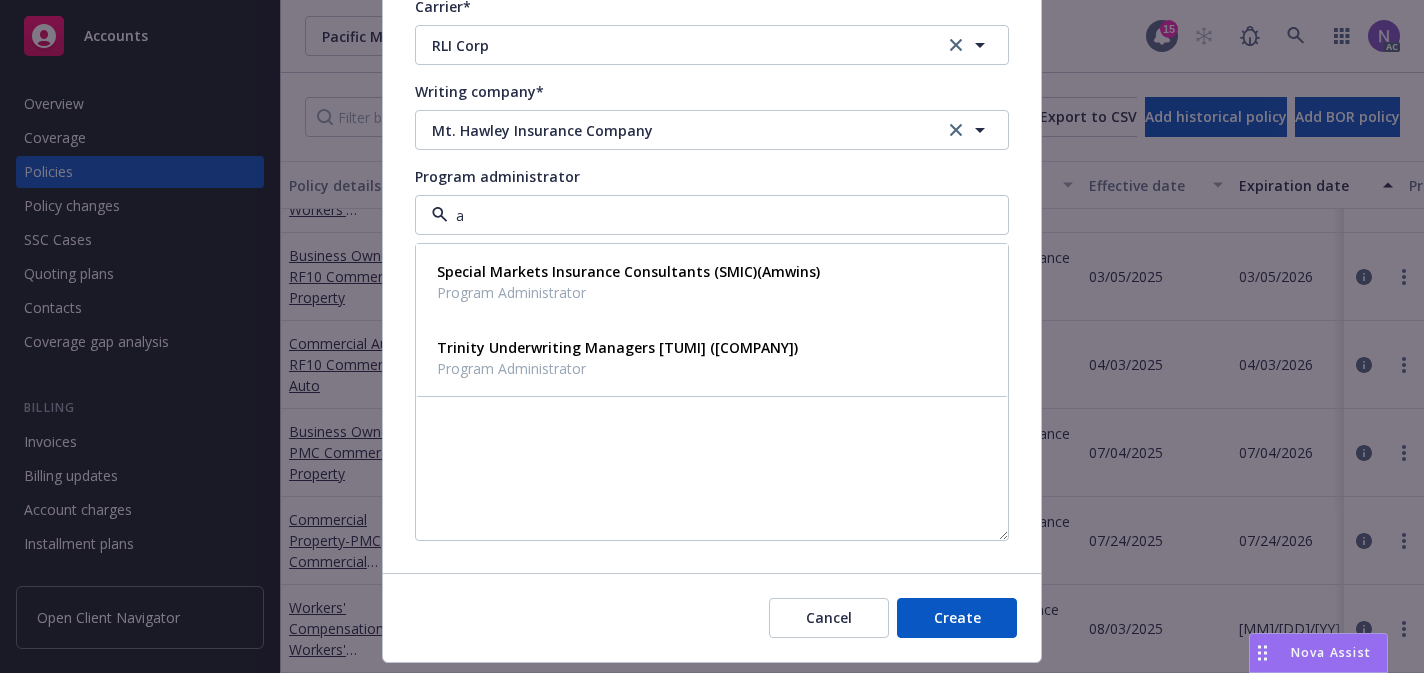 type 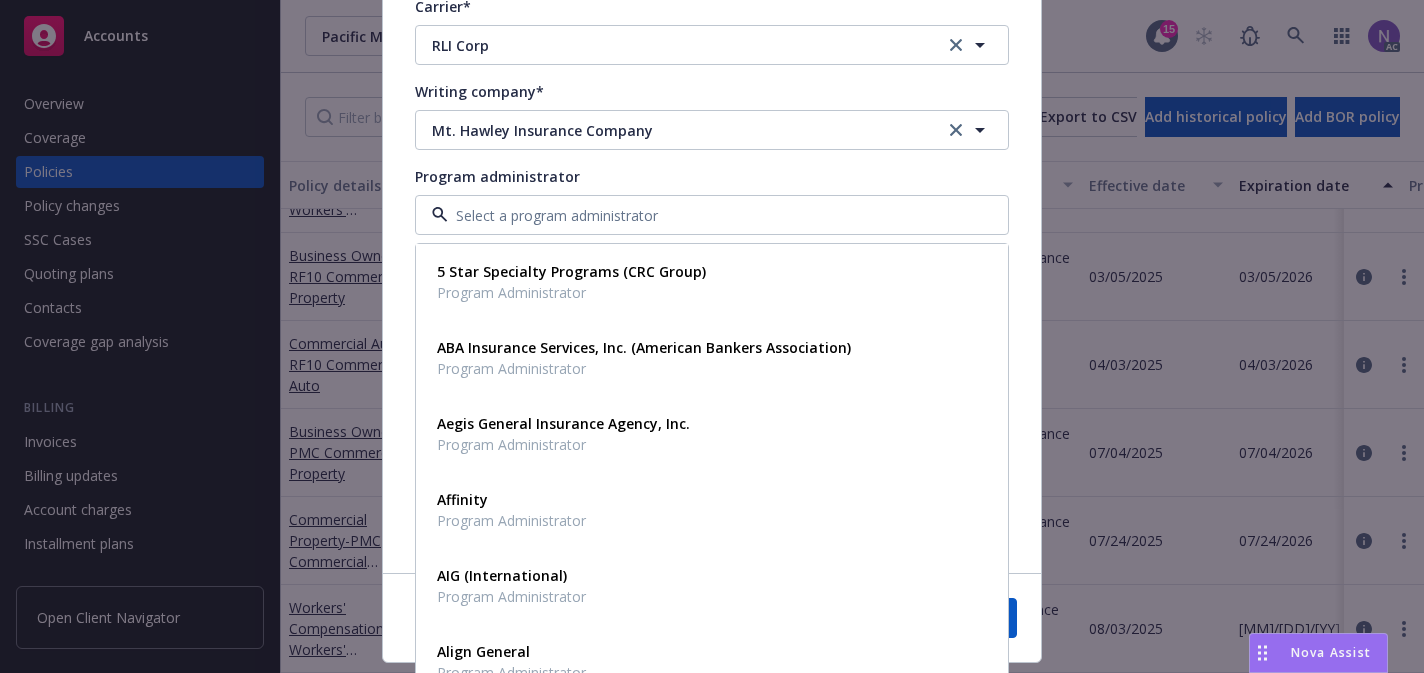 click on "Program administrator" at bounding box center [497, 176] 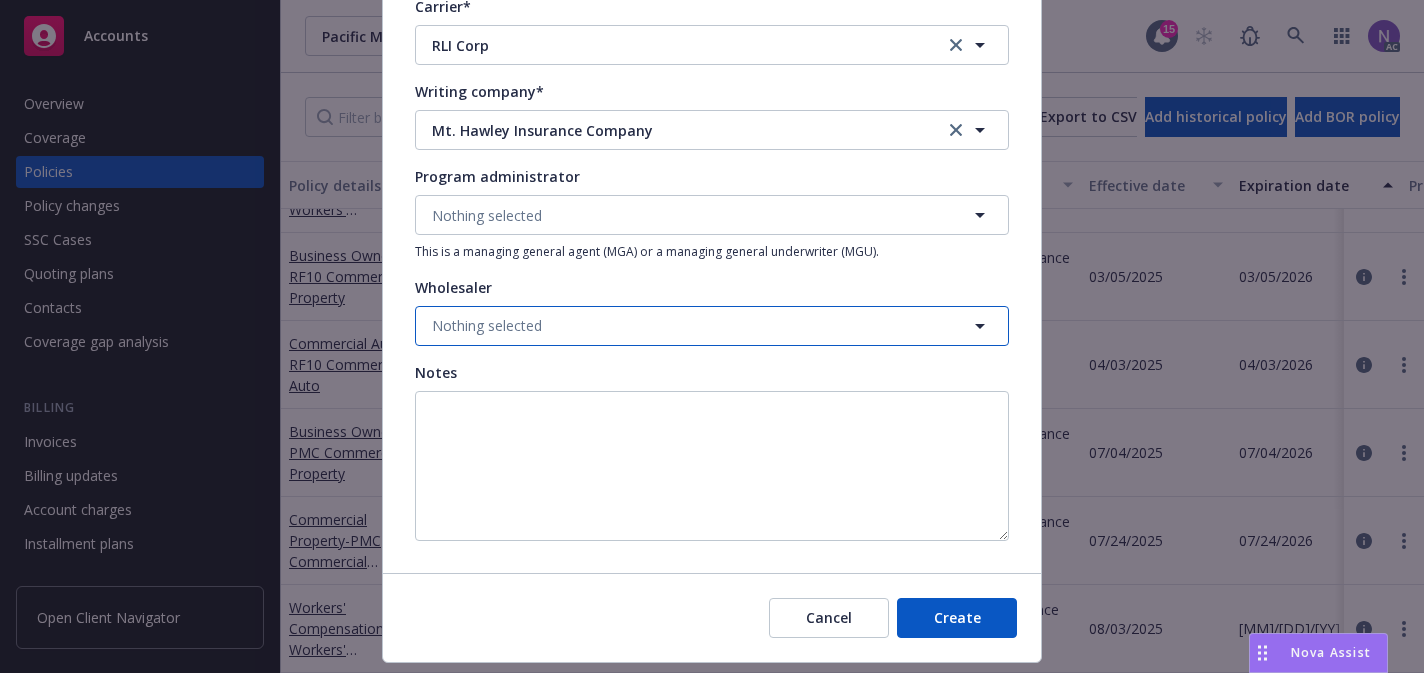 click on "Nothing selected" at bounding box center [712, 326] 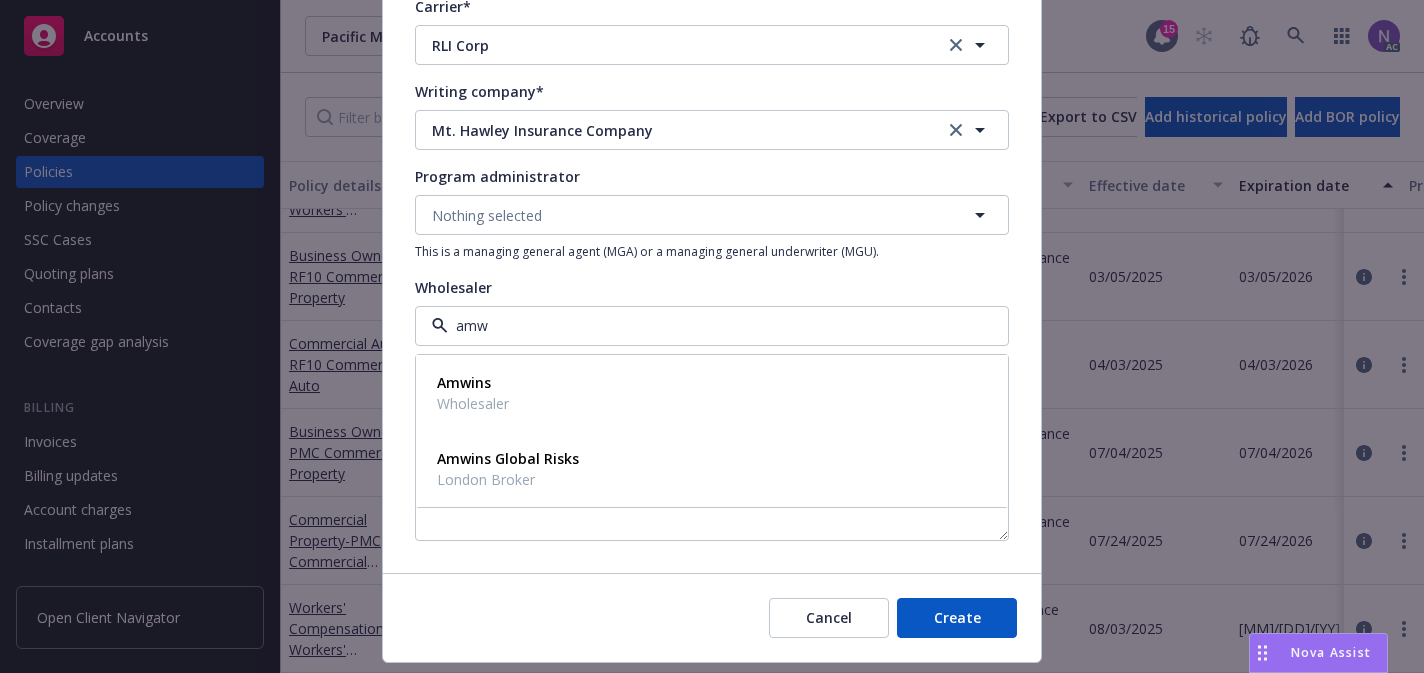 type on "amwi" 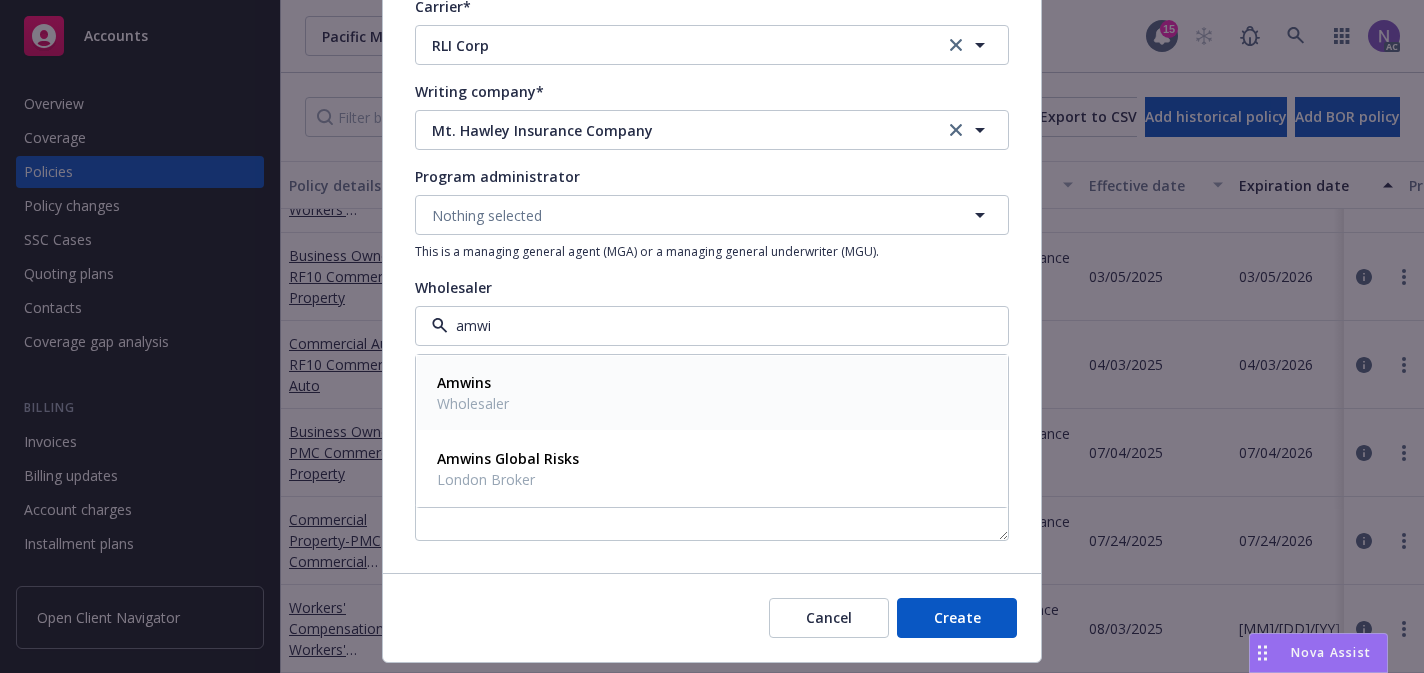 click on "Amwins Wholesaler" at bounding box center (712, 393) 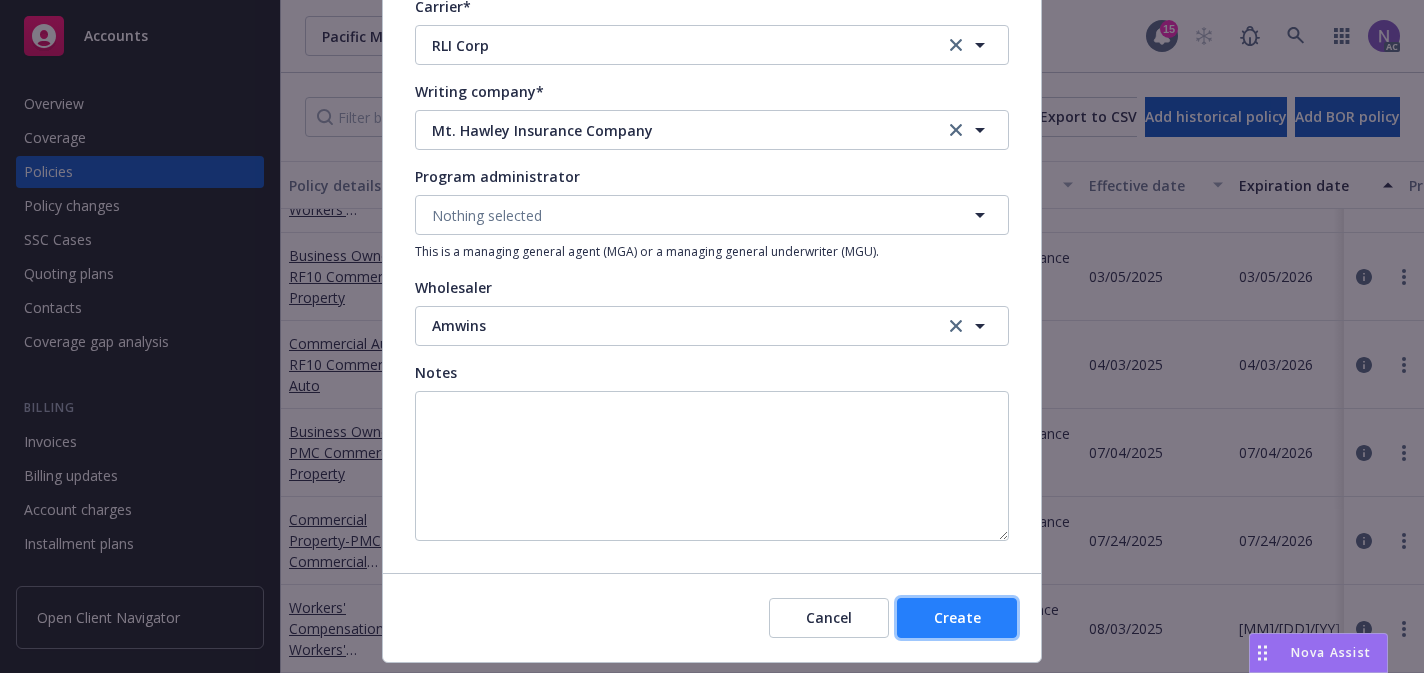 click on "Create" at bounding box center [957, 617] 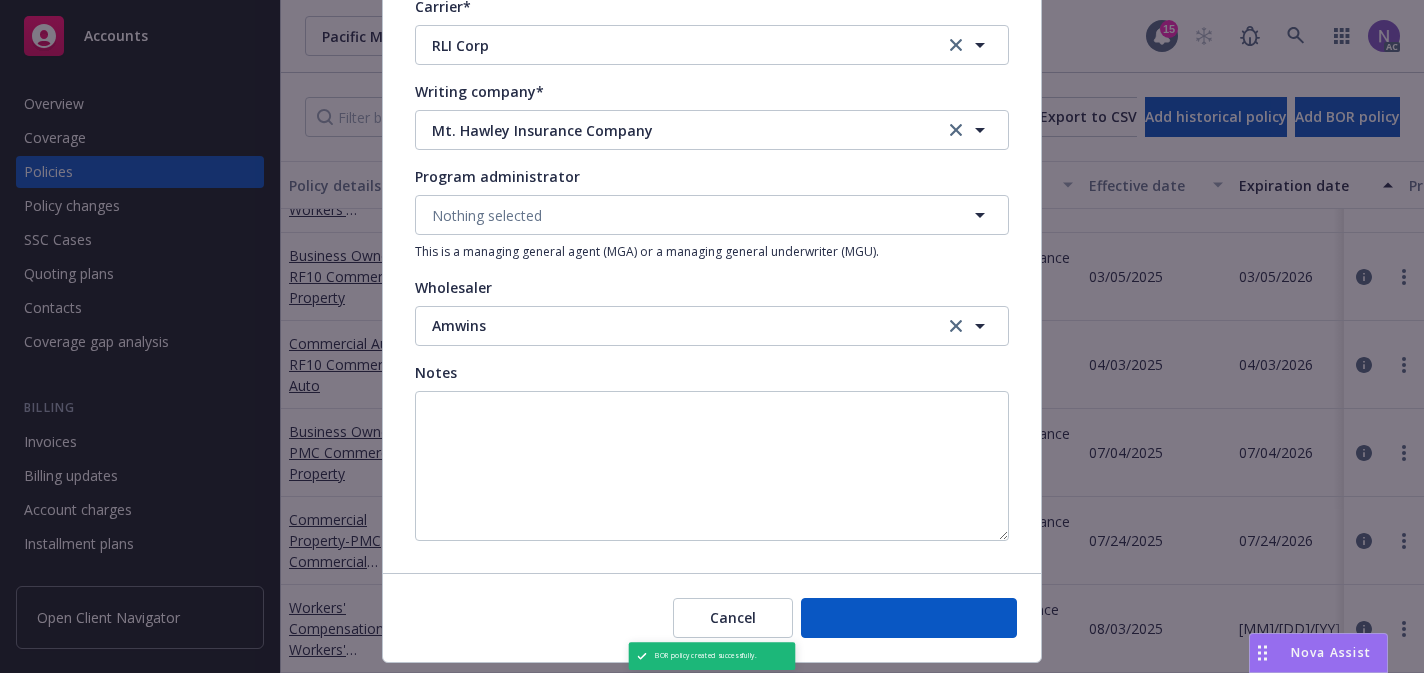type 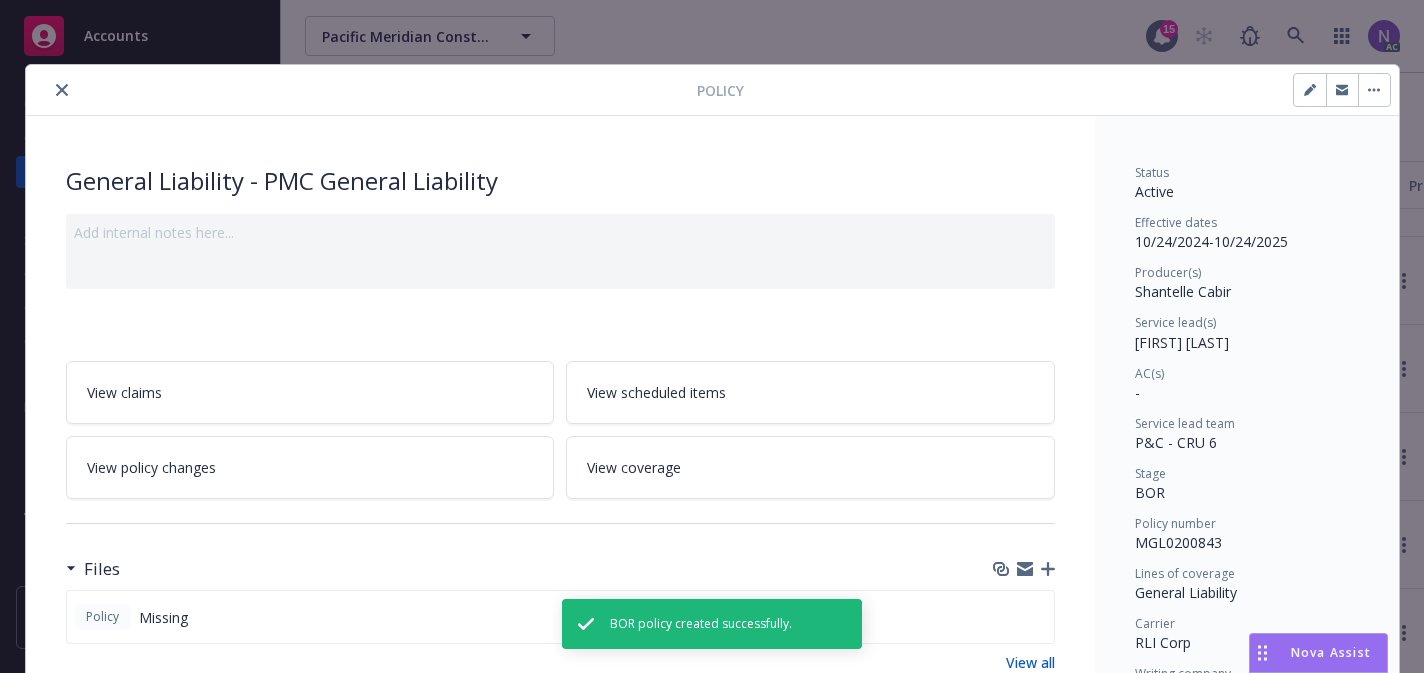 click 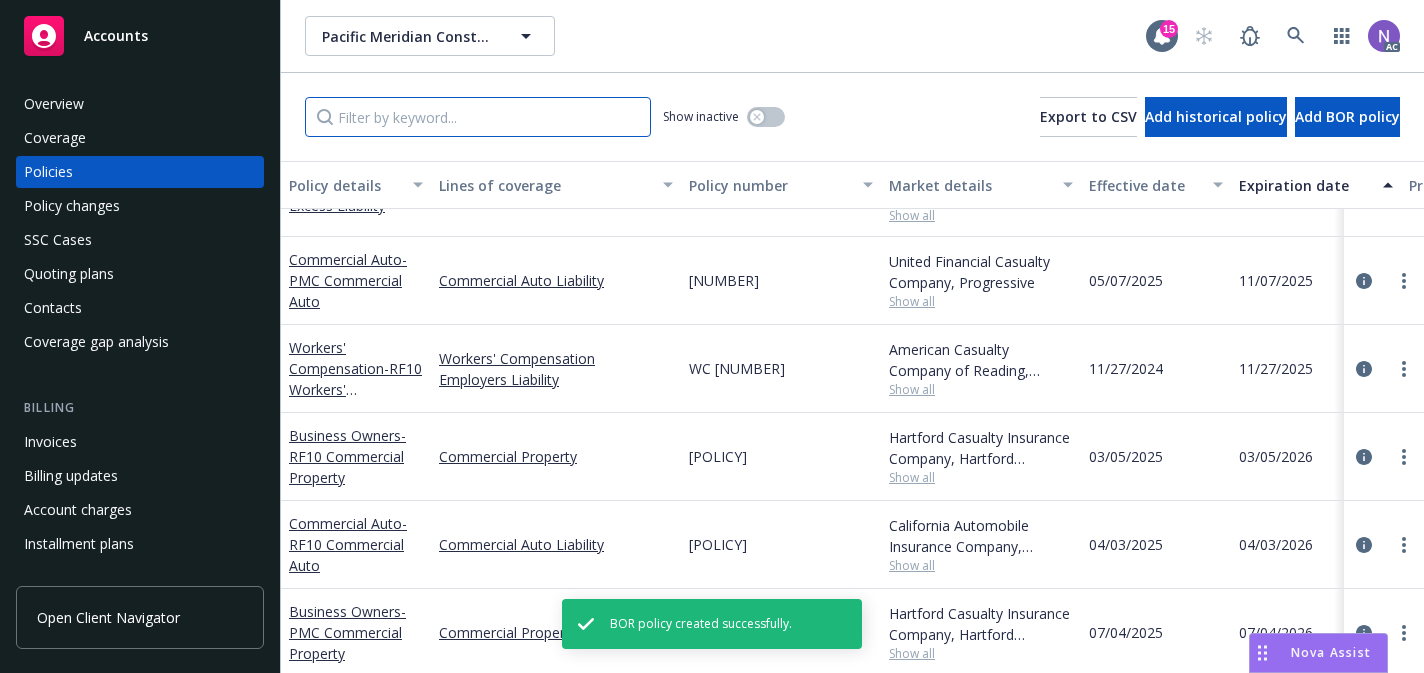 click at bounding box center (478, 117) 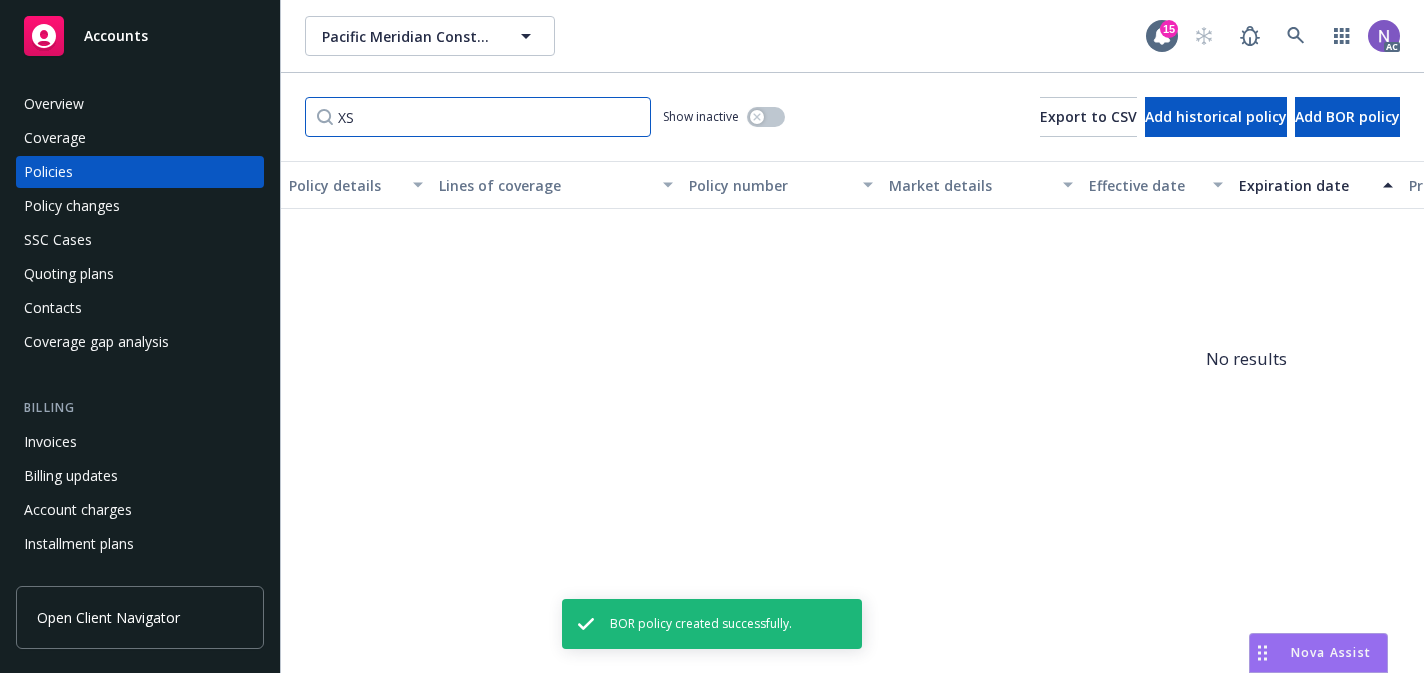 paste on "Excess Liability" 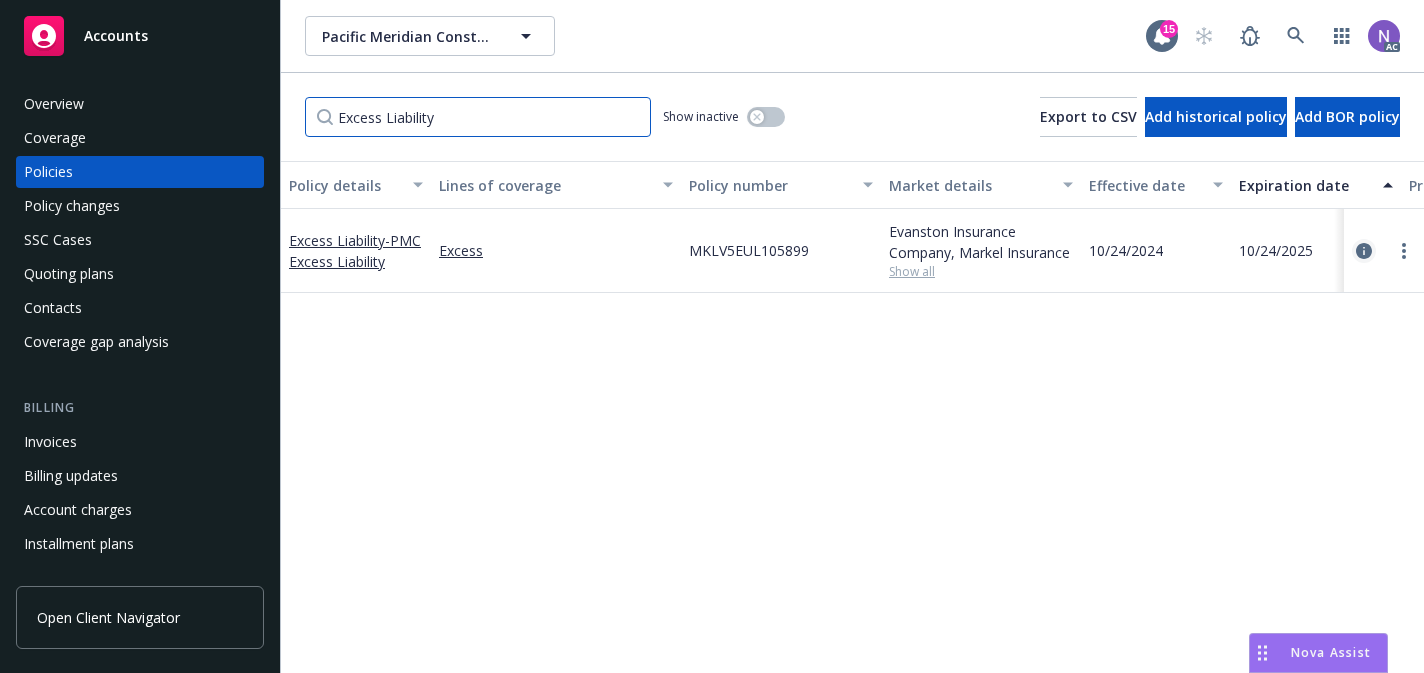 type on "Excess Liability" 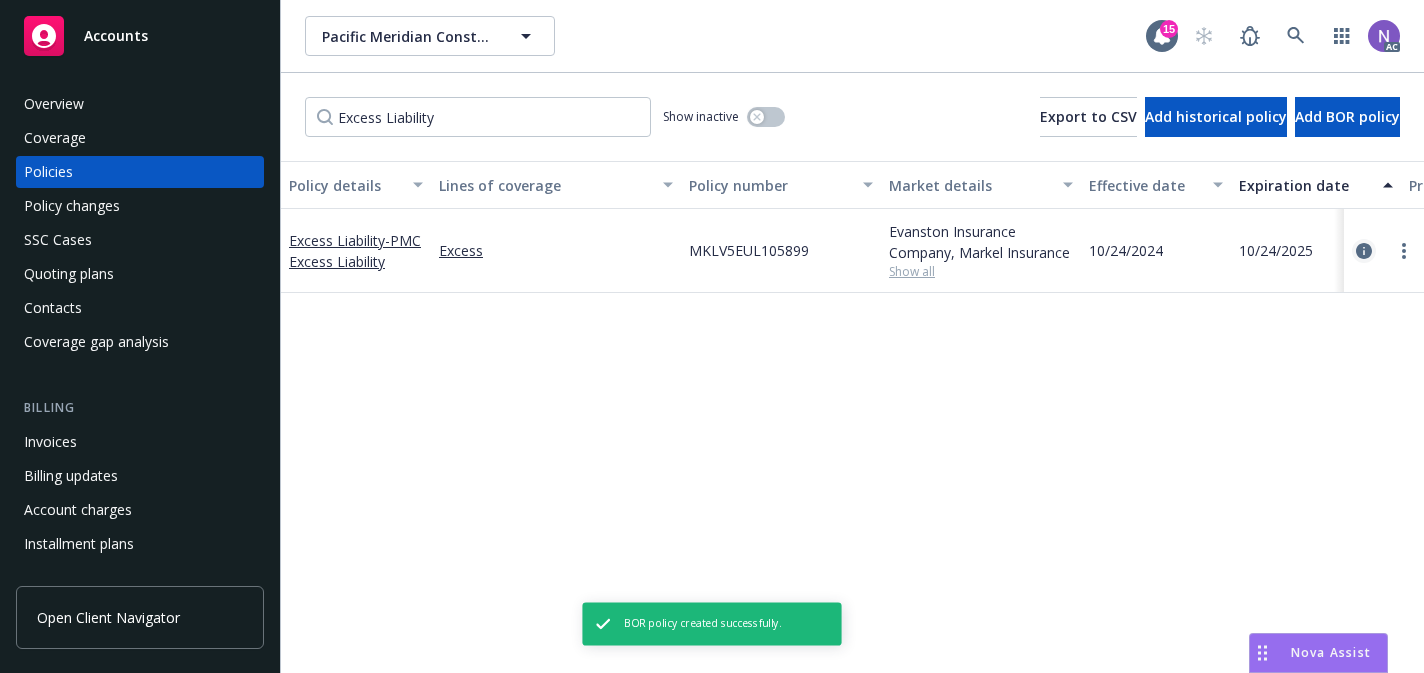 click 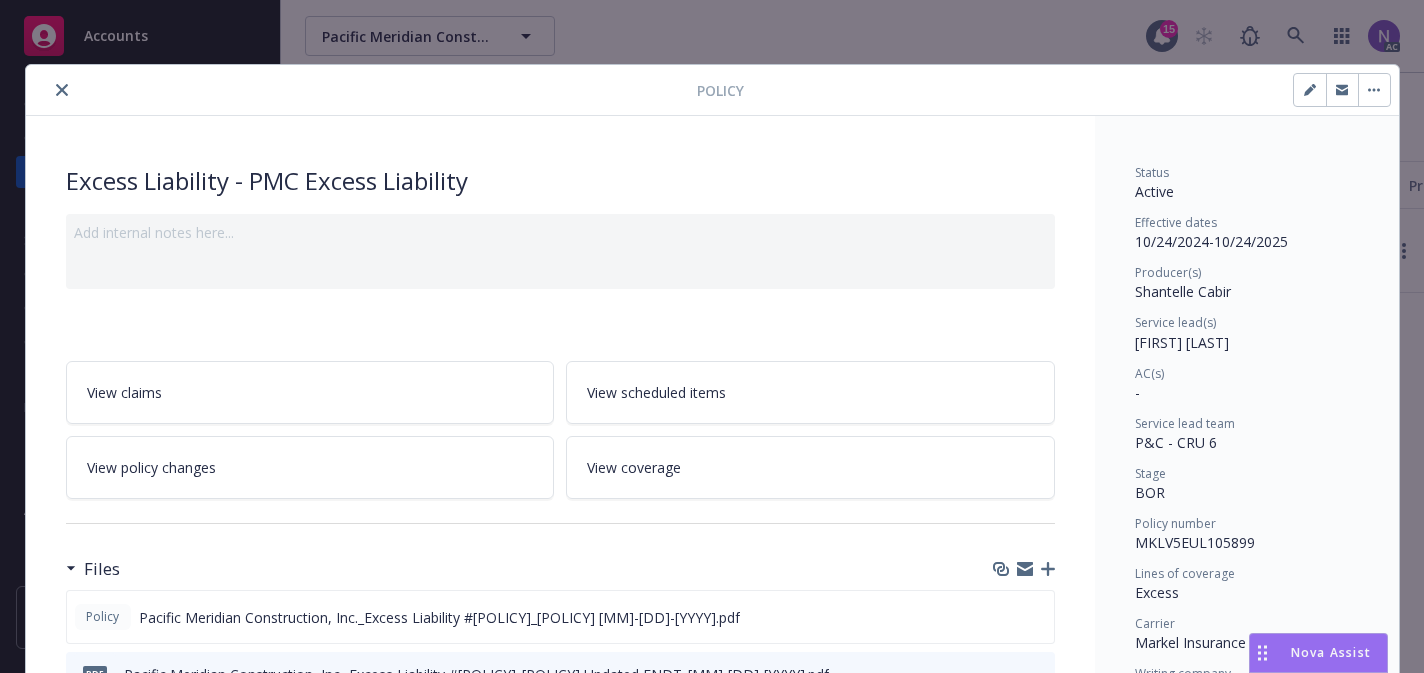 click at bounding box center (1310, 90) 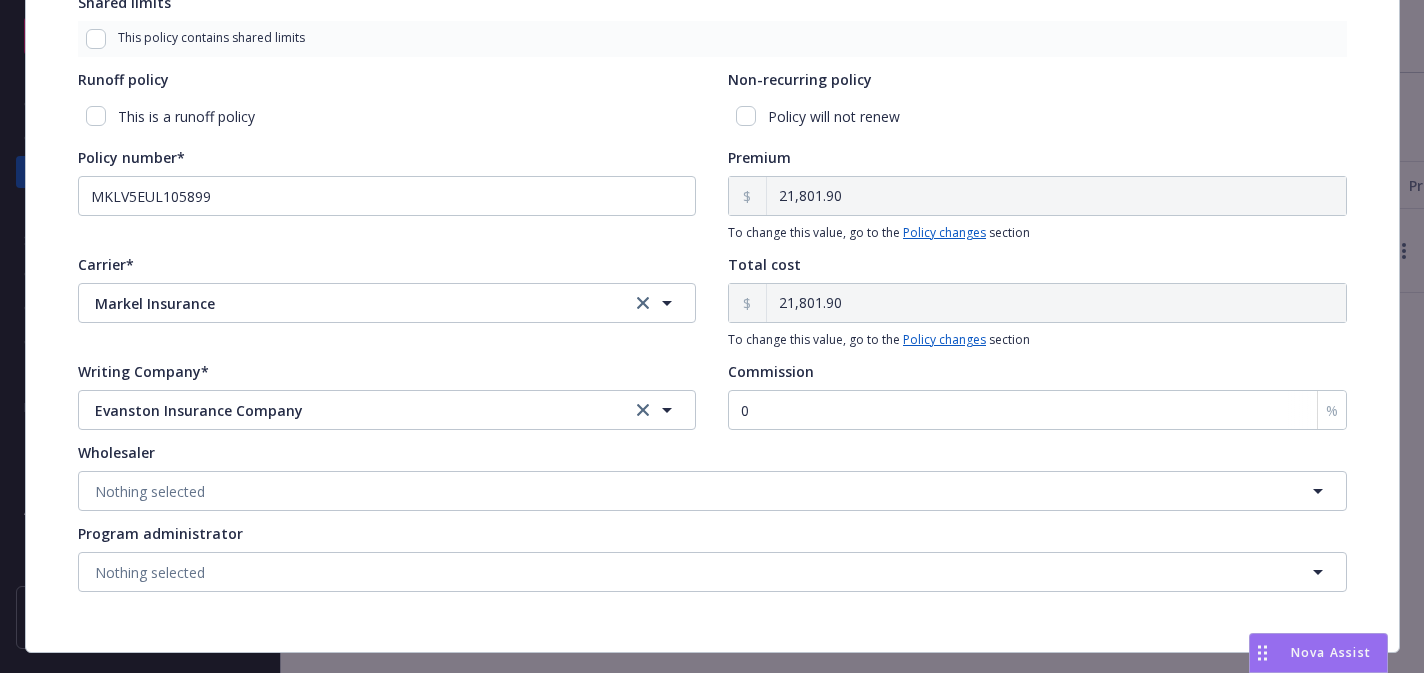 scroll, scrollTop: 965, scrollLeft: 0, axis: vertical 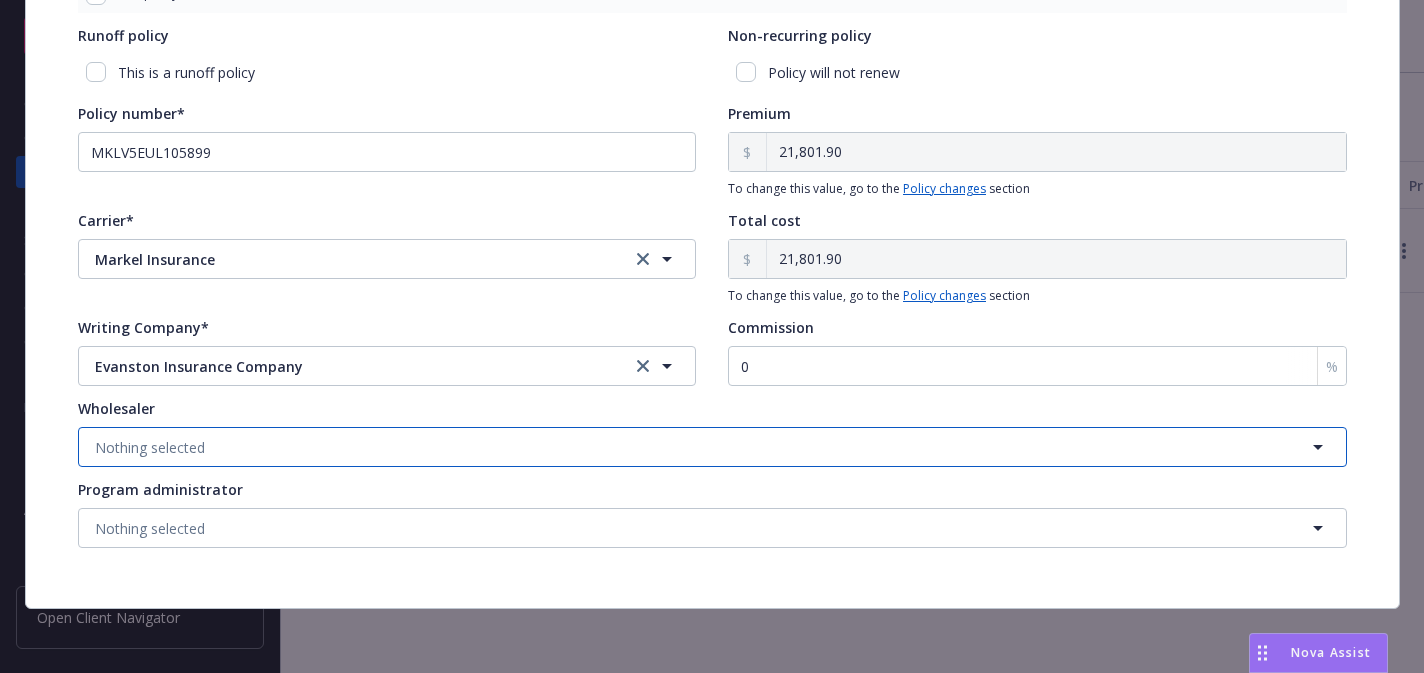 click on "Nothing selected" at bounding box center [712, 447] 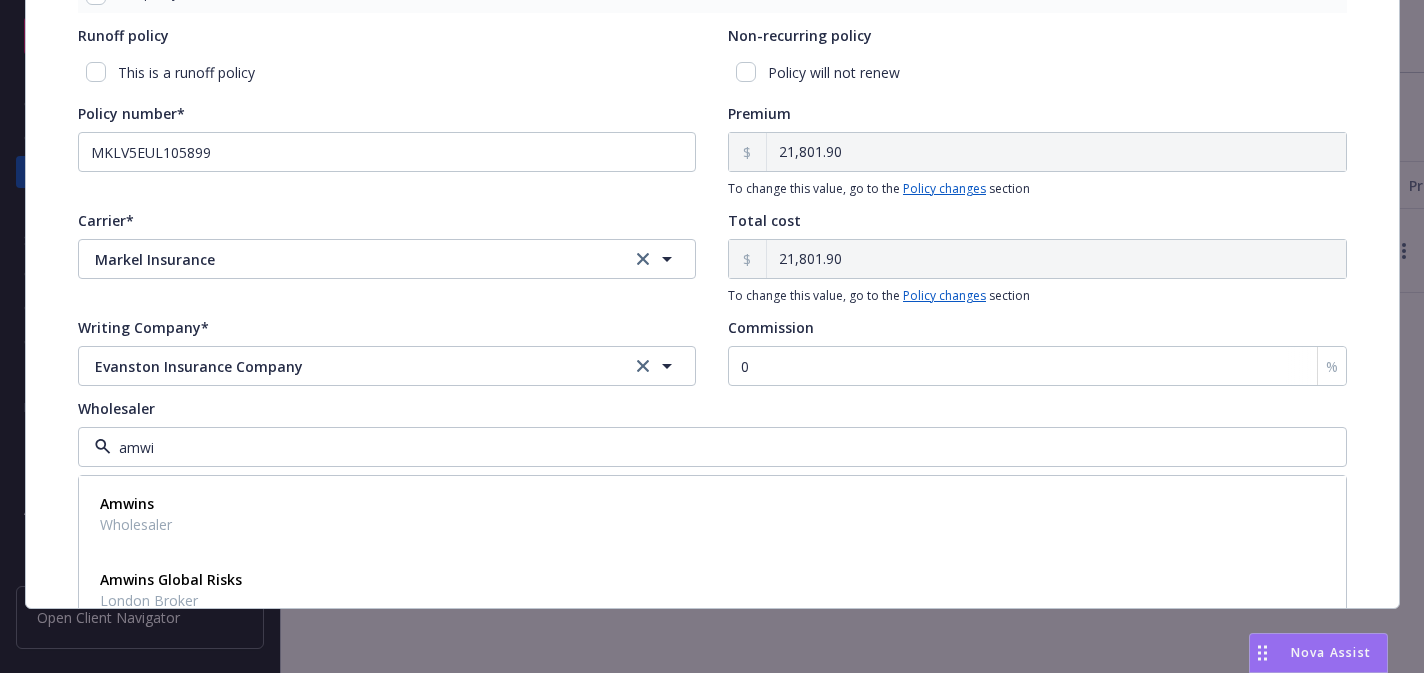 type on "amwin" 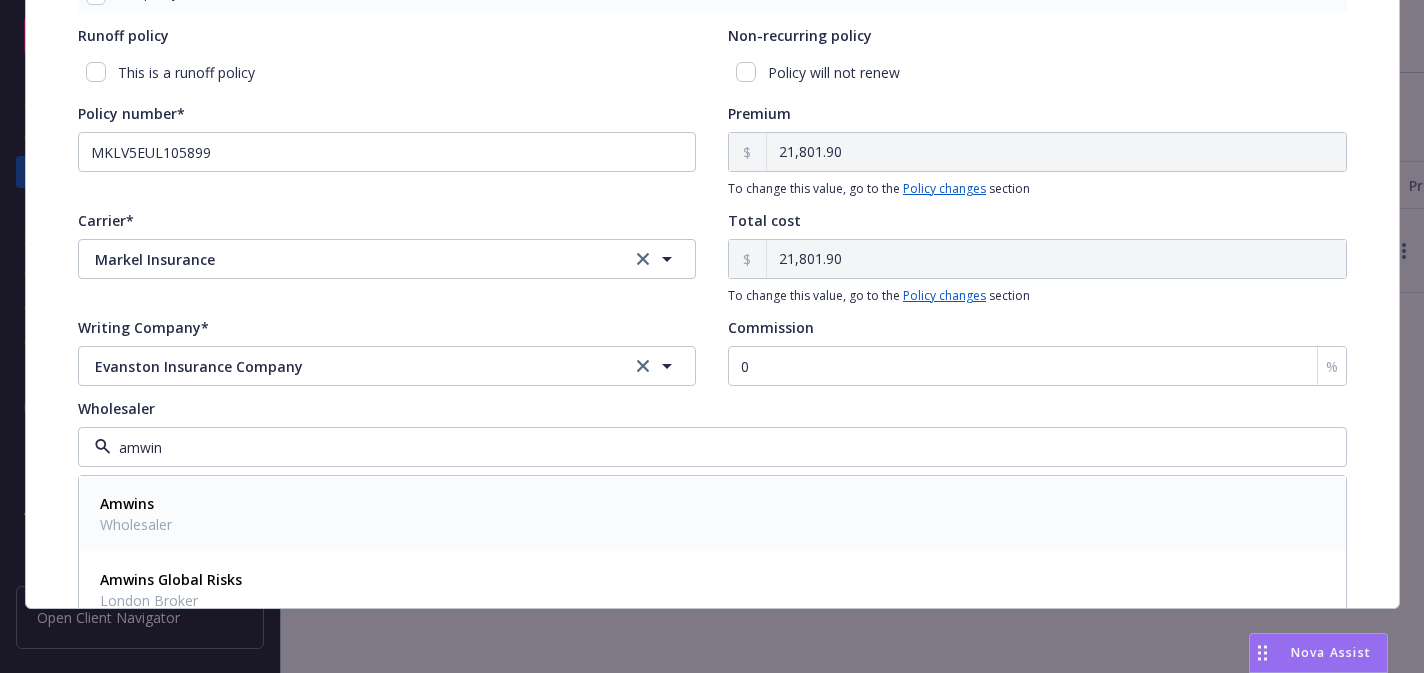 click on "Amwins Wholesaler" at bounding box center [712, 514] 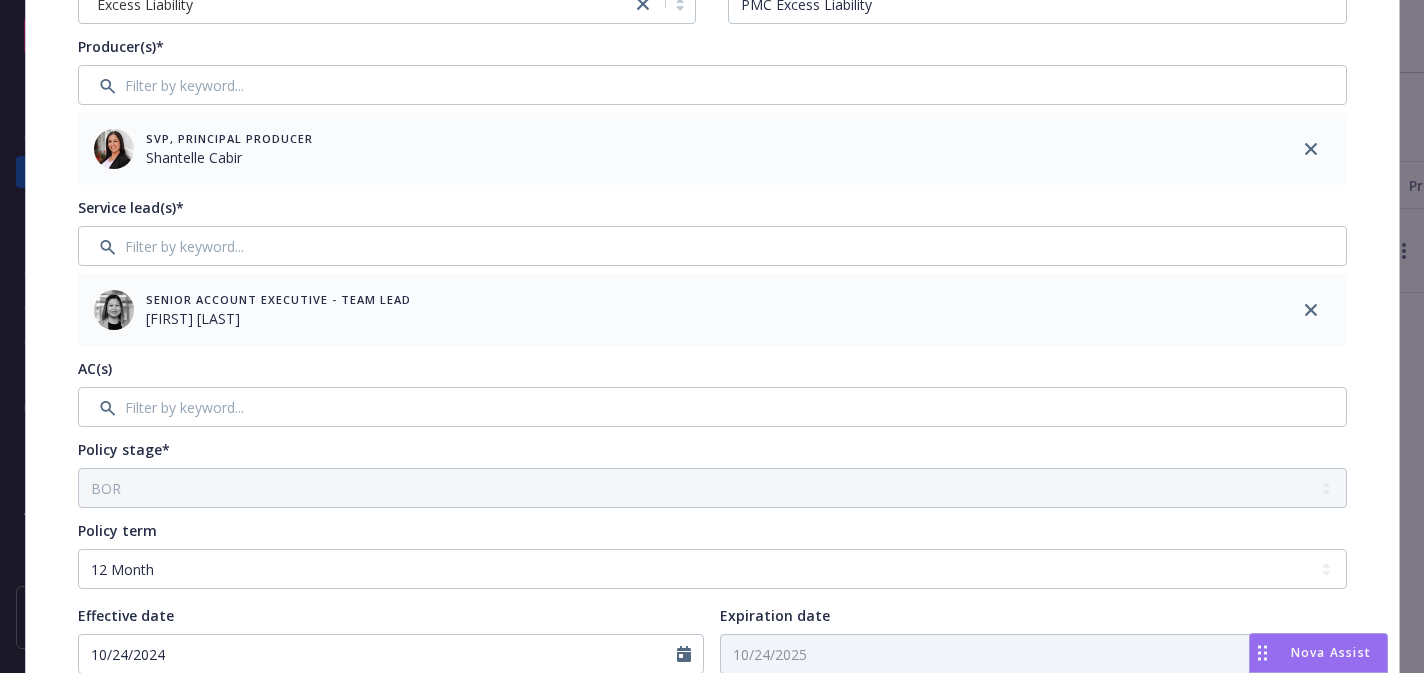 scroll, scrollTop: 0, scrollLeft: 0, axis: both 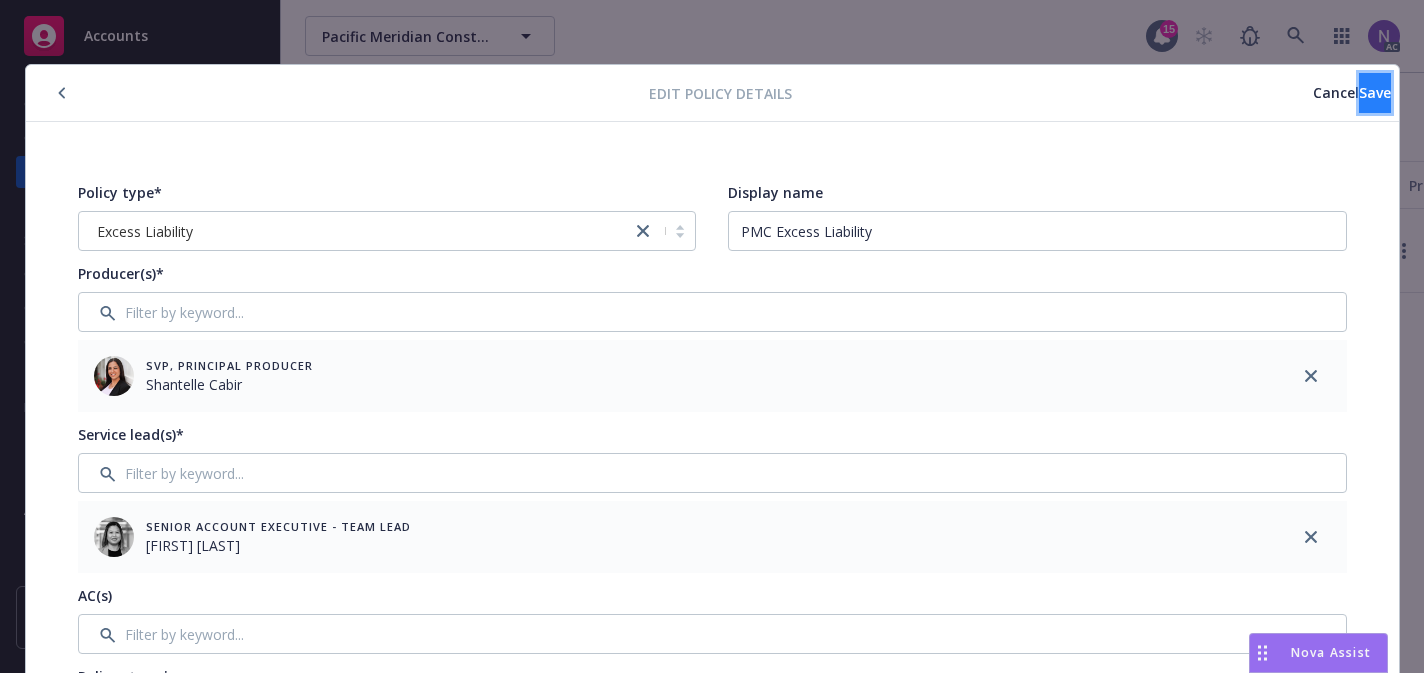 click on "Save" at bounding box center (1375, 93) 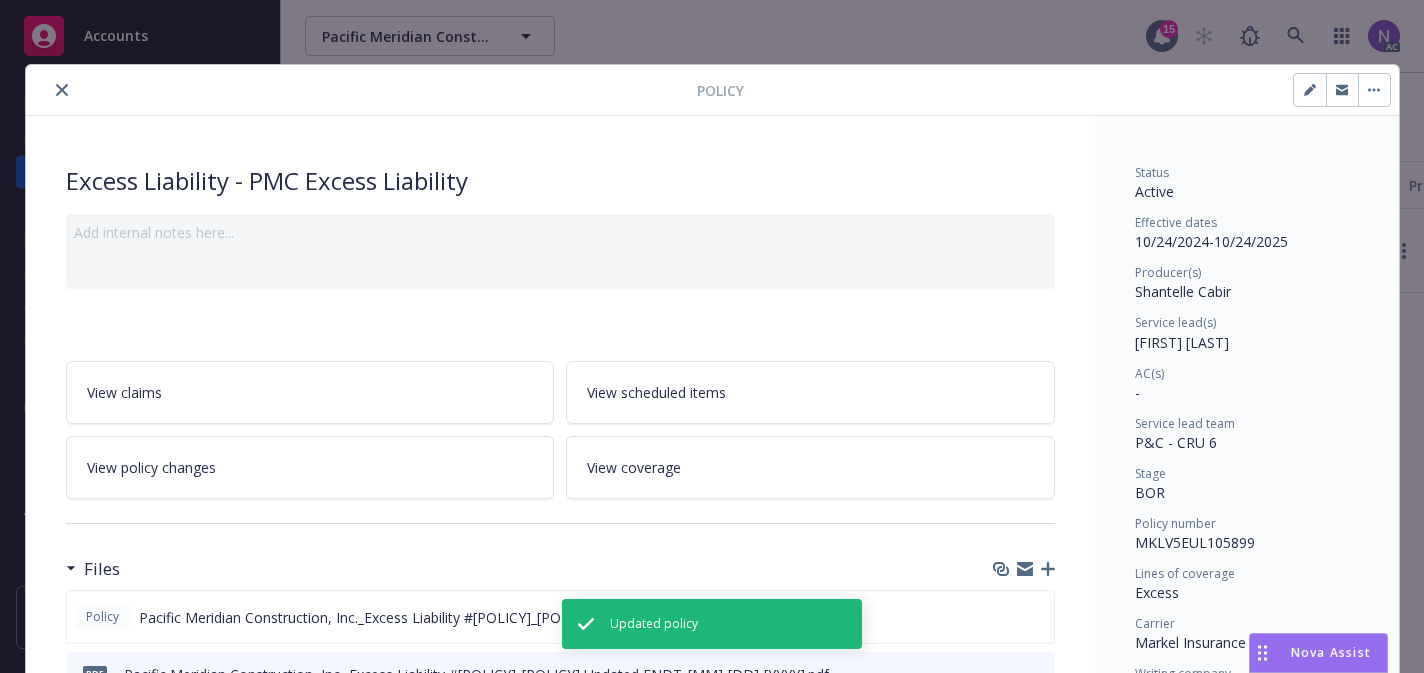 click on "Policy Excess Liability   - PMC Excess Liability Add internal notes here... View claims View scheduled items View policy changes View coverage Files Policy Pacific Meridian Construction, Inc._Excess Liability #[POLICY]_[POLICY] [MM]-[DD]-[YYYY].pdf pdf Pacific Meridian Construction, Inc._Excess Liability #[POLICY]_[POLICY]_Underlying Schedules Updated ENDT_[MM]-[DD]-[YYYY].pdf Re: rf10 adn Pacific Meridian BOR Re: *RUSH* Pacific Meridian Construction Inc - Excess Liability #[POLICY]_[POLICY]: BOR Effective Immediately BOR related.eml View all Billing summary Billing summary includes policy changes. View the policy start billing summary on the   policy start page . Amount ($) Premium $[PRICE] Surplus lines state tax $0.00 Surplus lines state fee $0.00 Misc taxes & fees $0.00 Carrier policy fee $0.00 Newfront fee / rebate $0.00 Wholesale fee $0.00 Inspection fee $0.00 Total $[PRICE] Billing method Direct Current coverage Excess Status Active Effective dates [MM]/[DD]/[YY]  -  [MM]/[DD]/[YY] Producer(s) [FIRST] [LAST] AC(s) - -" at bounding box center [712, 336] 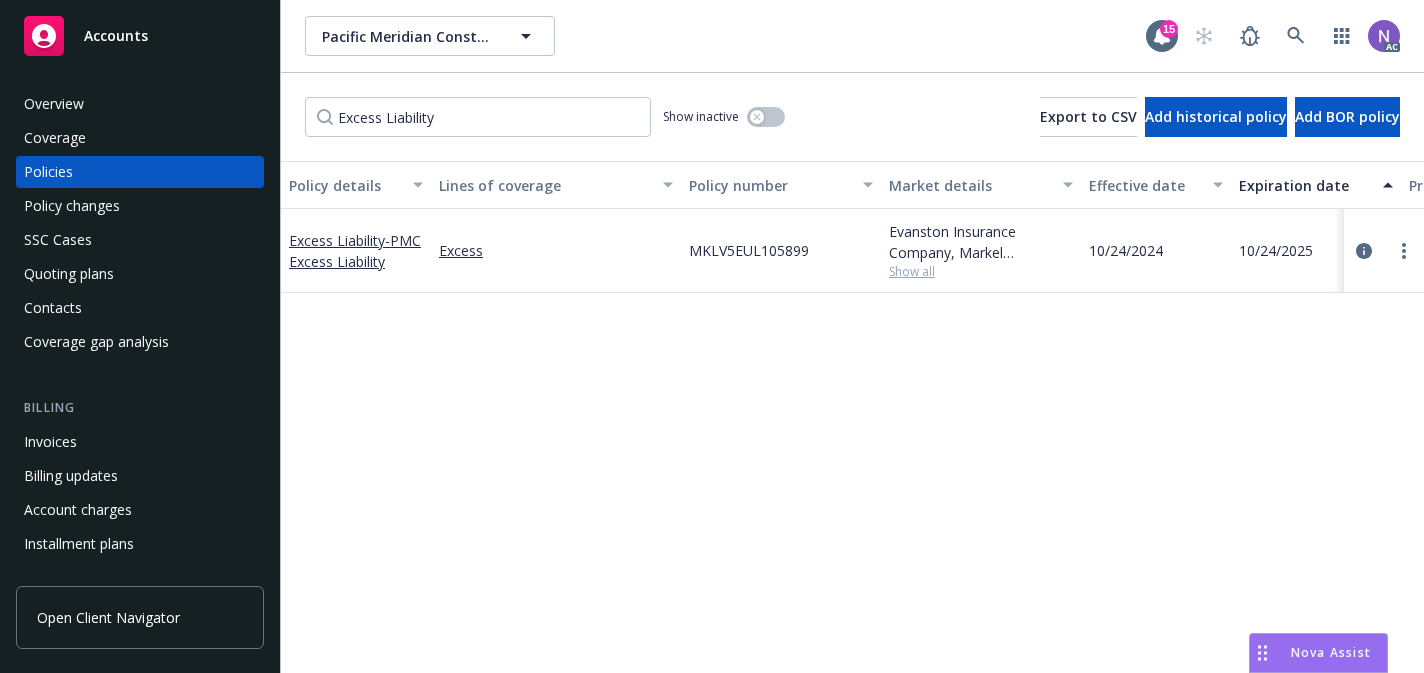 click on "Quoting plans" at bounding box center (140, 274) 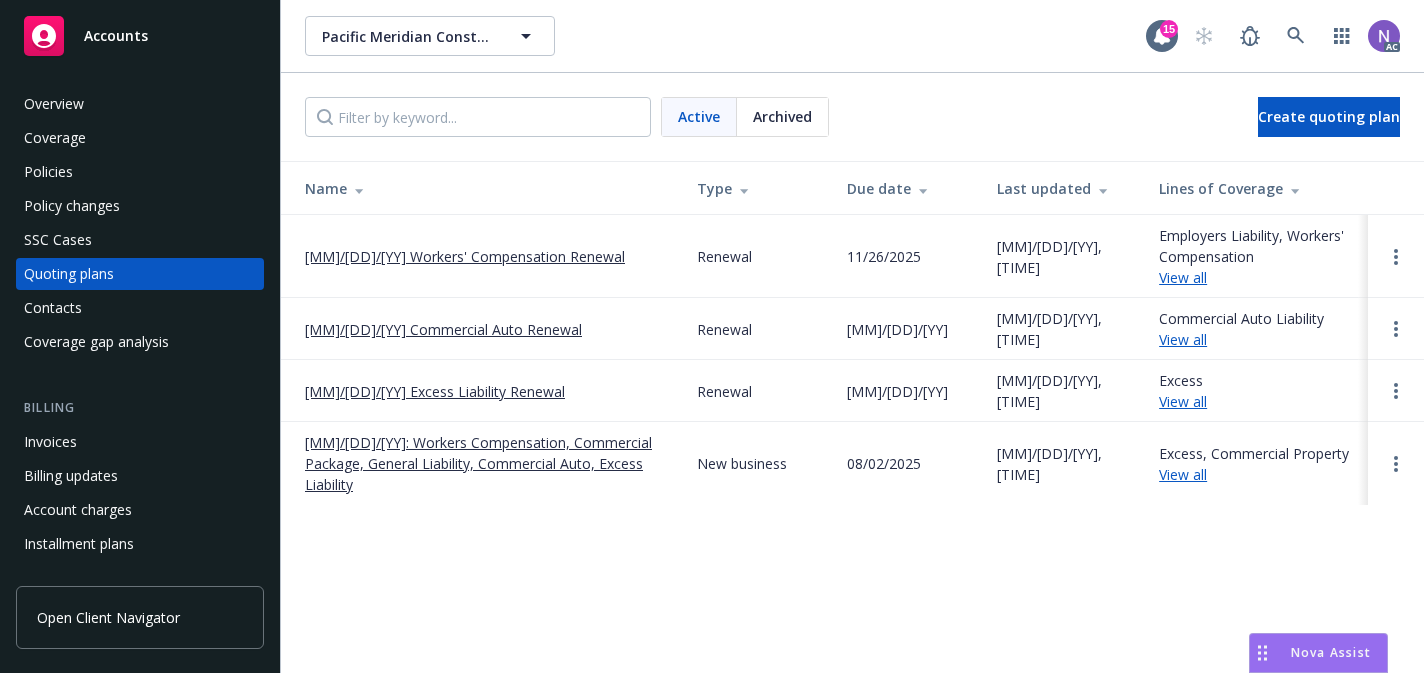 click on "[MM]/[DD]/[YY] Excess Liability Renewal" at bounding box center (435, 391) 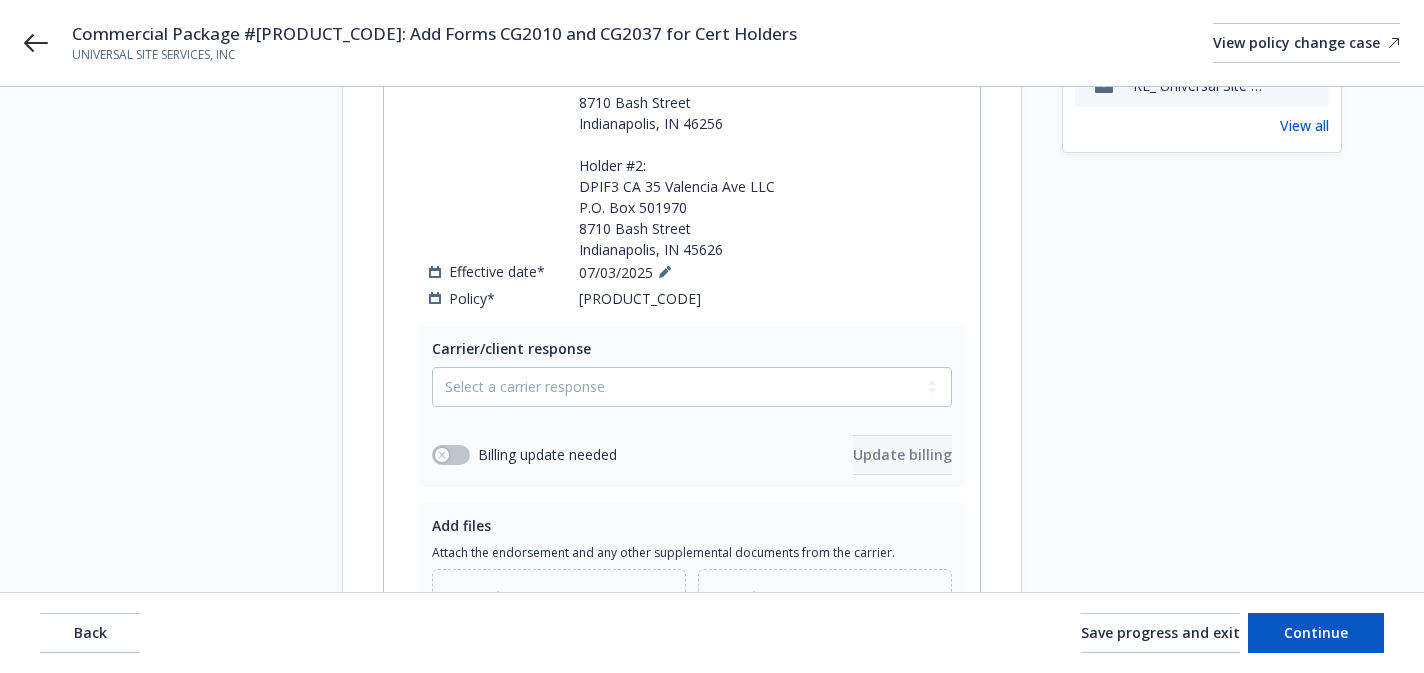 scroll, scrollTop: 664, scrollLeft: 0, axis: vertical 